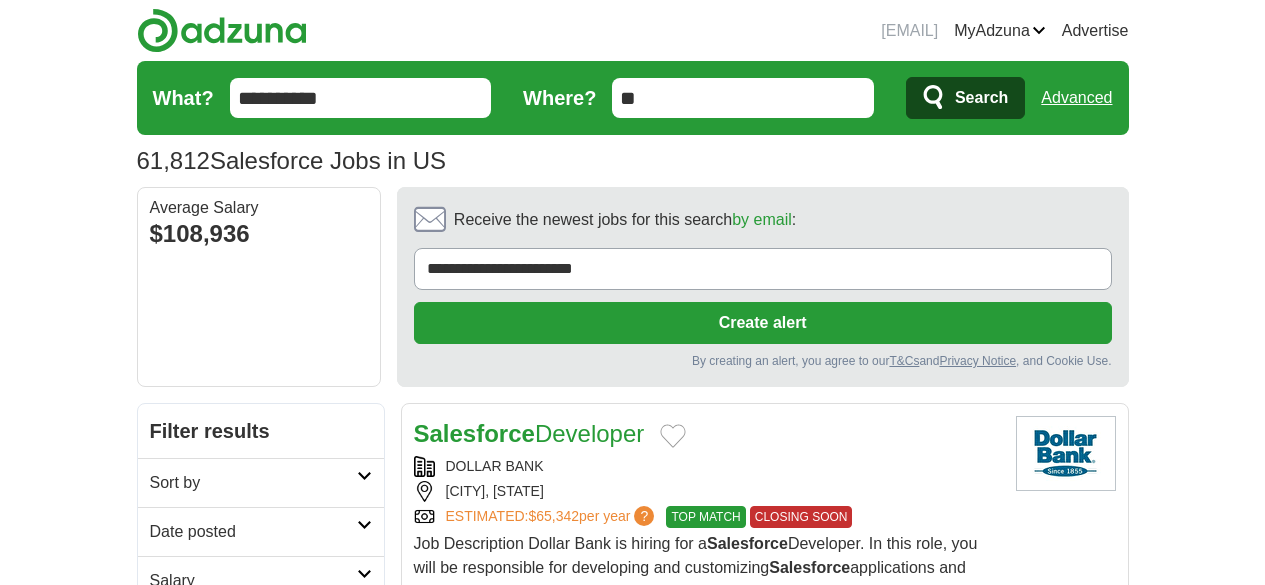 scroll, scrollTop: 0, scrollLeft: 0, axis: both 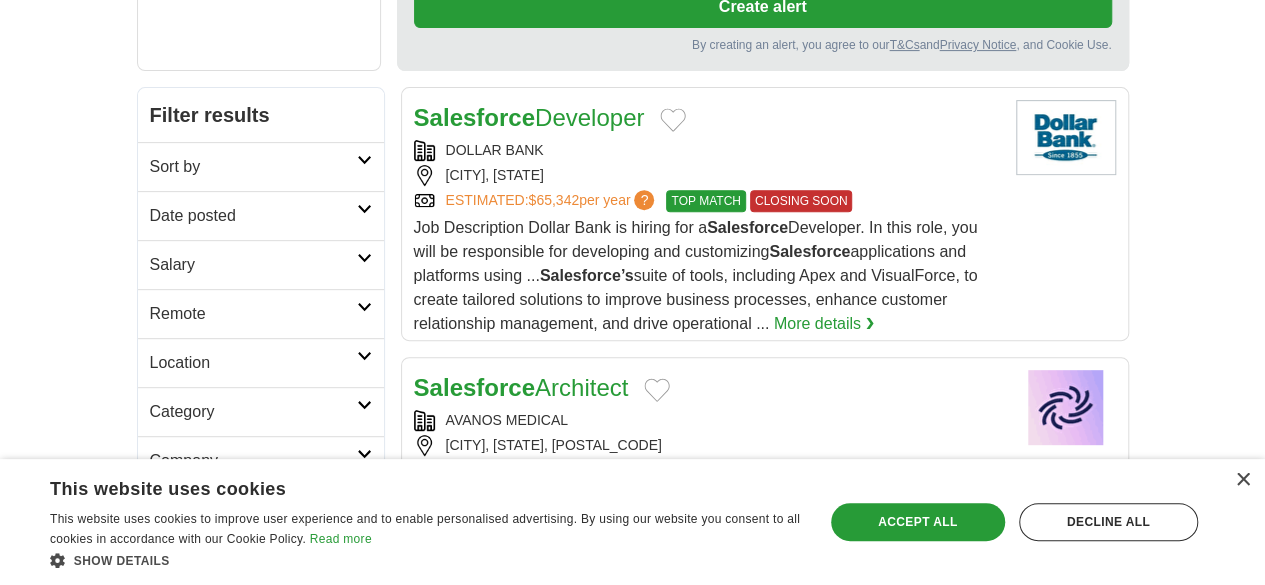 click on "Date posted" at bounding box center (253, 216) 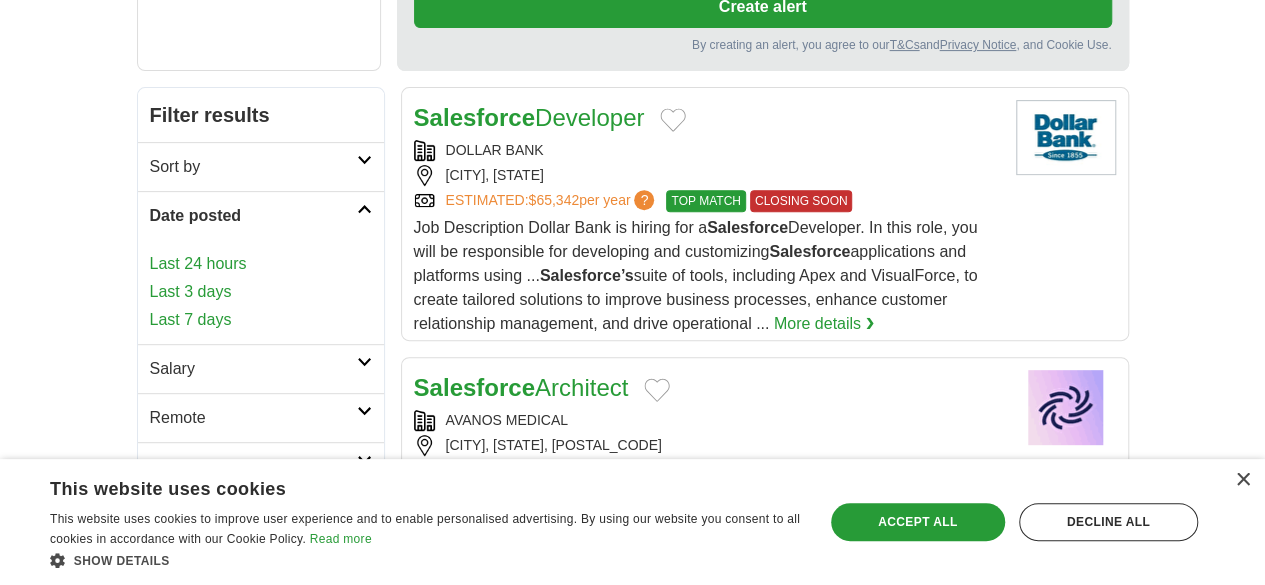 click on "Last 24 hours" at bounding box center [261, 264] 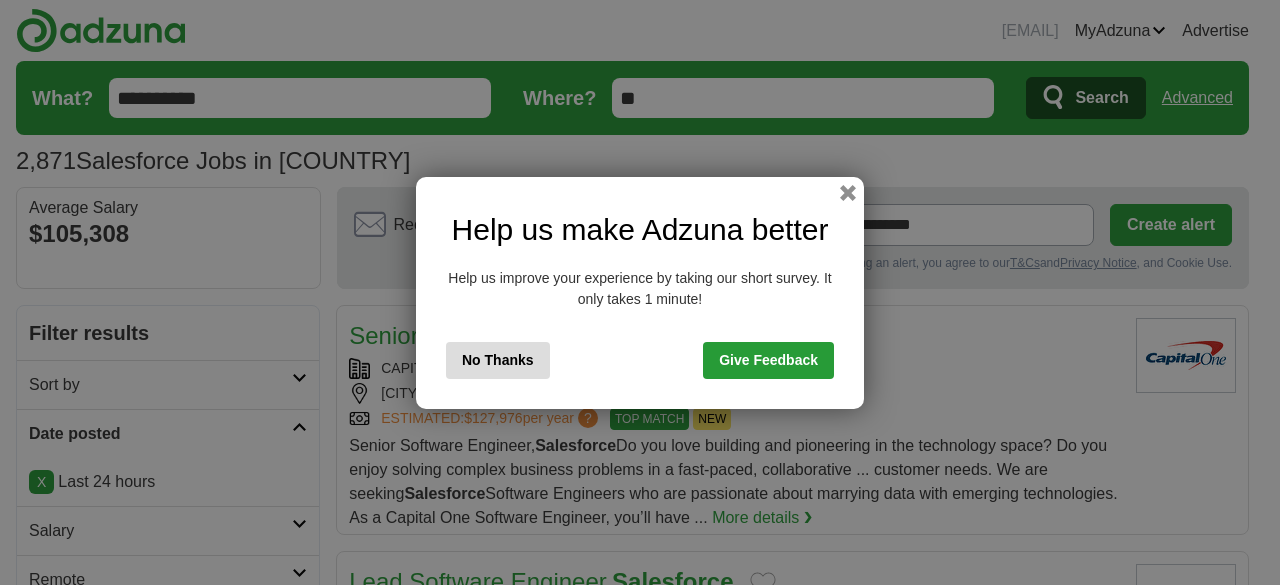 scroll, scrollTop: 0, scrollLeft: 0, axis: both 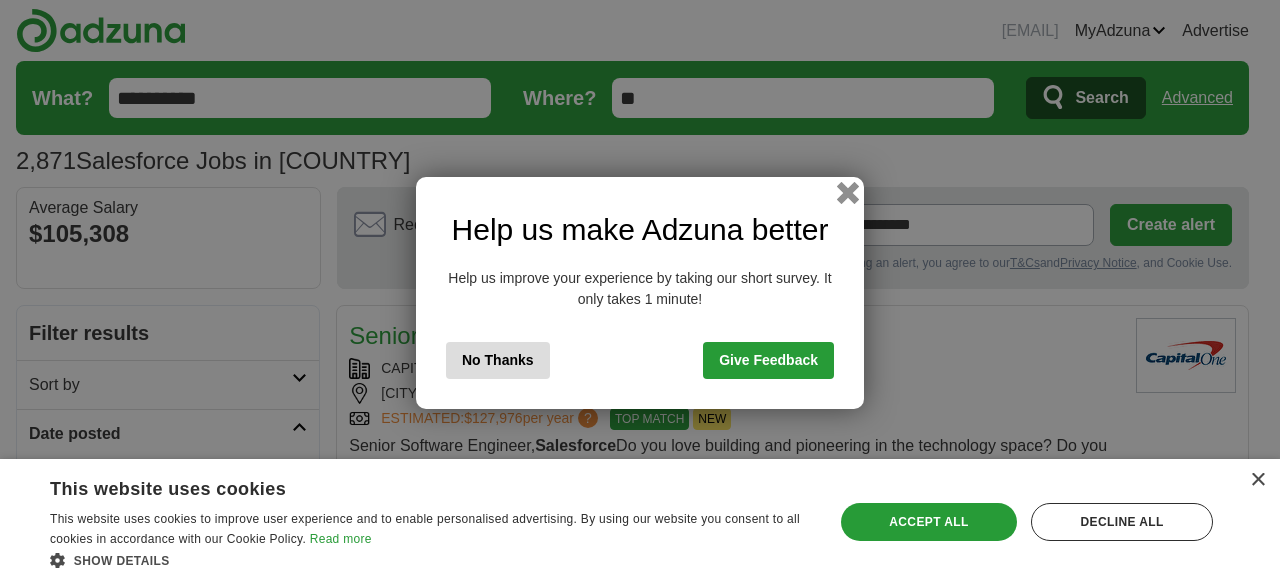 click at bounding box center [848, 192] 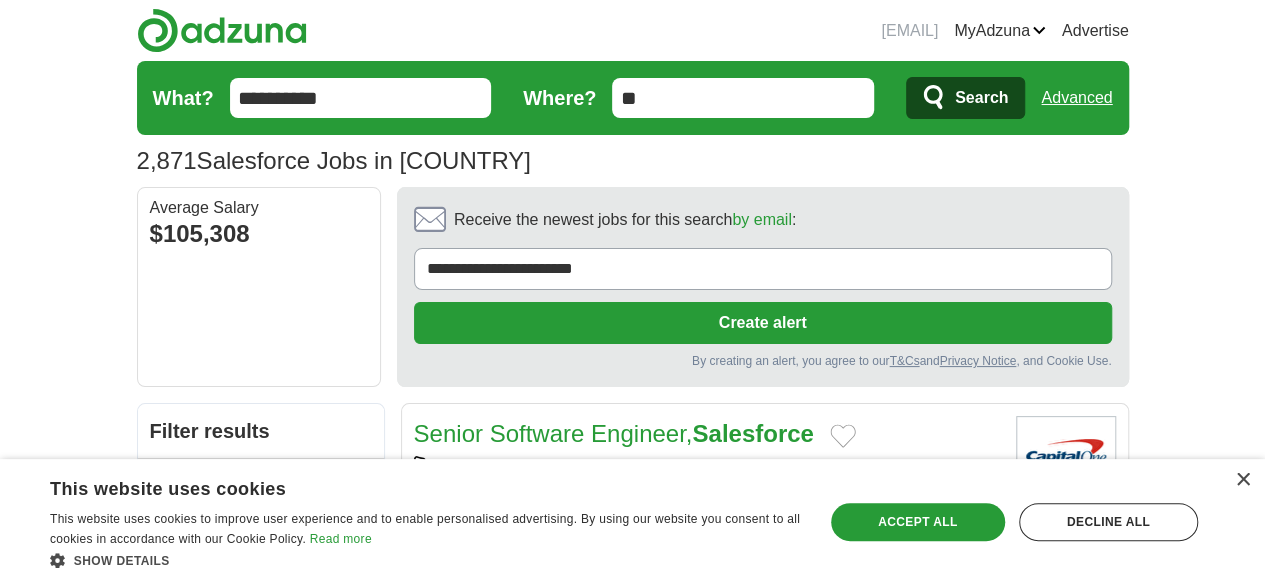 click on "**********" at bounding box center (763, 287) 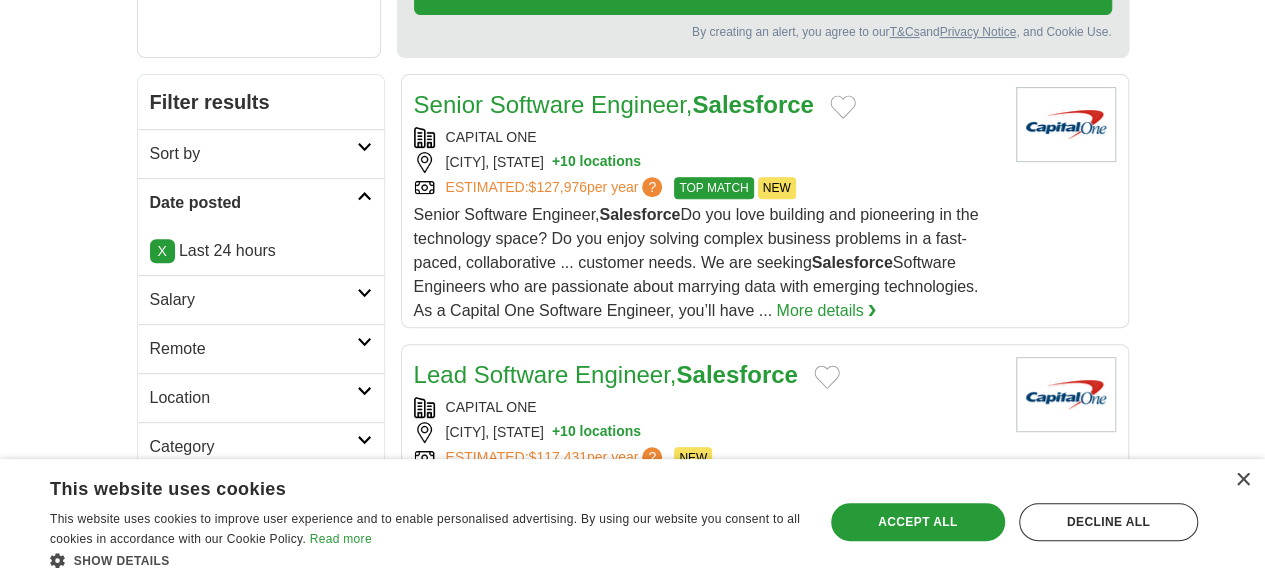 scroll, scrollTop: 331, scrollLeft: 0, axis: vertical 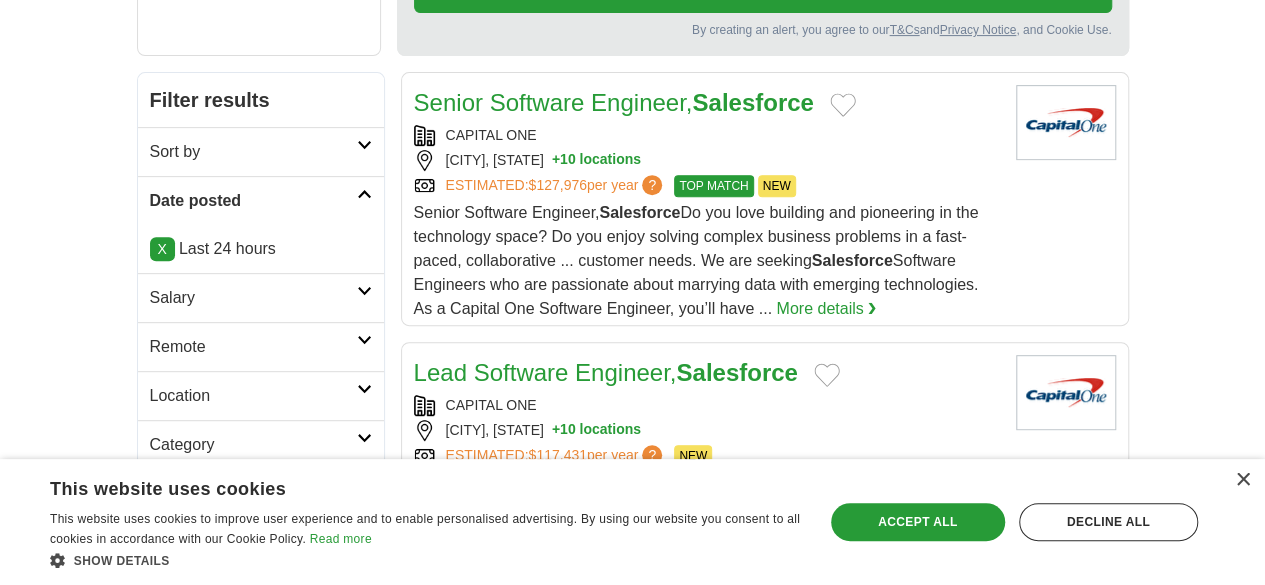click on "Remote" at bounding box center [261, 346] 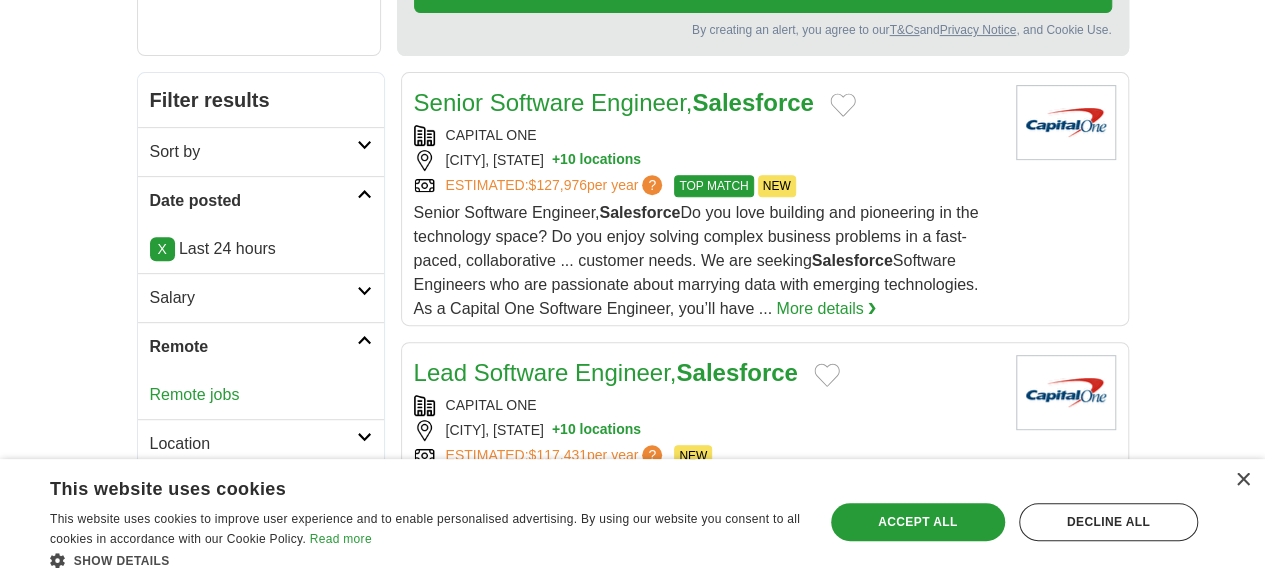 click on "Remote jobs" at bounding box center (195, 394) 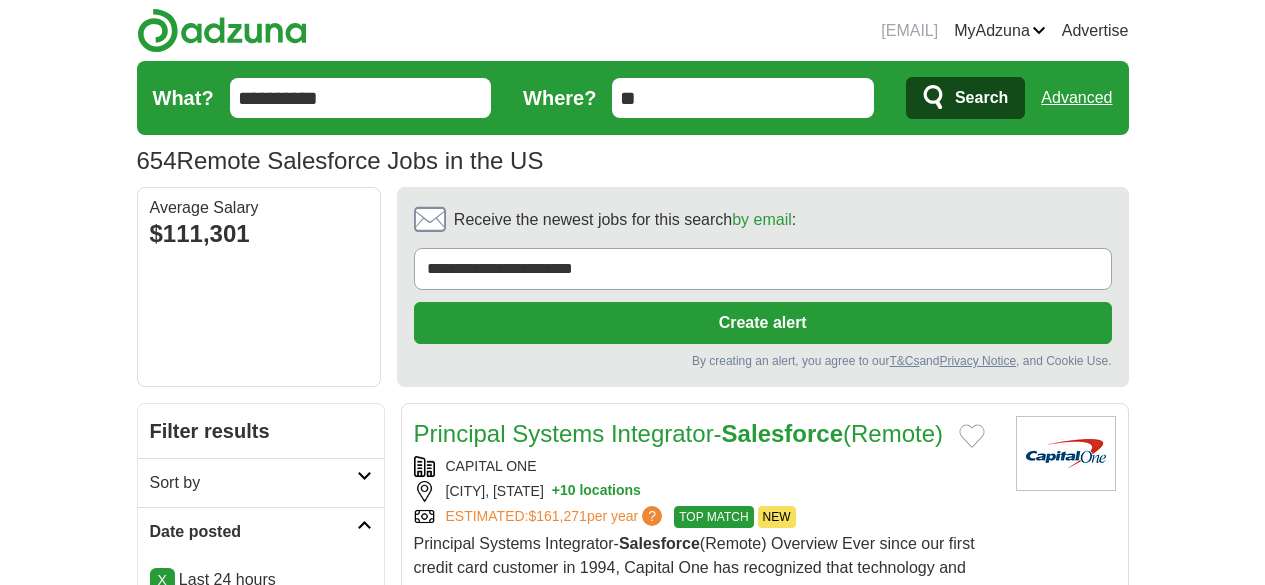 scroll, scrollTop: 0, scrollLeft: 0, axis: both 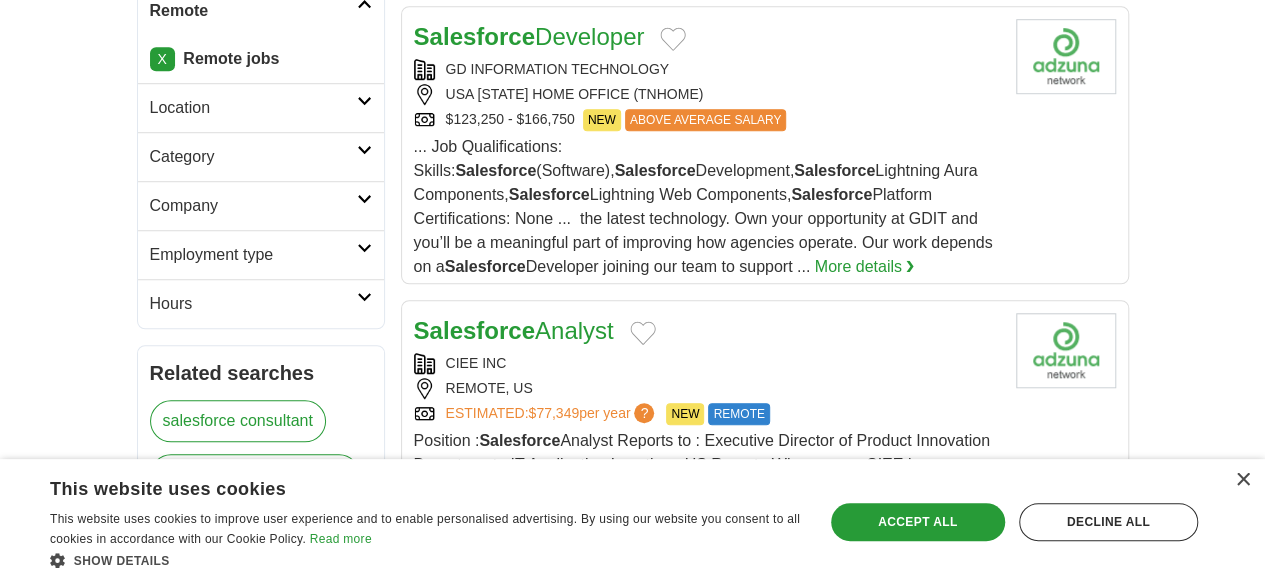 click on "Salesforce Analyst" at bounding box center [707, 331] 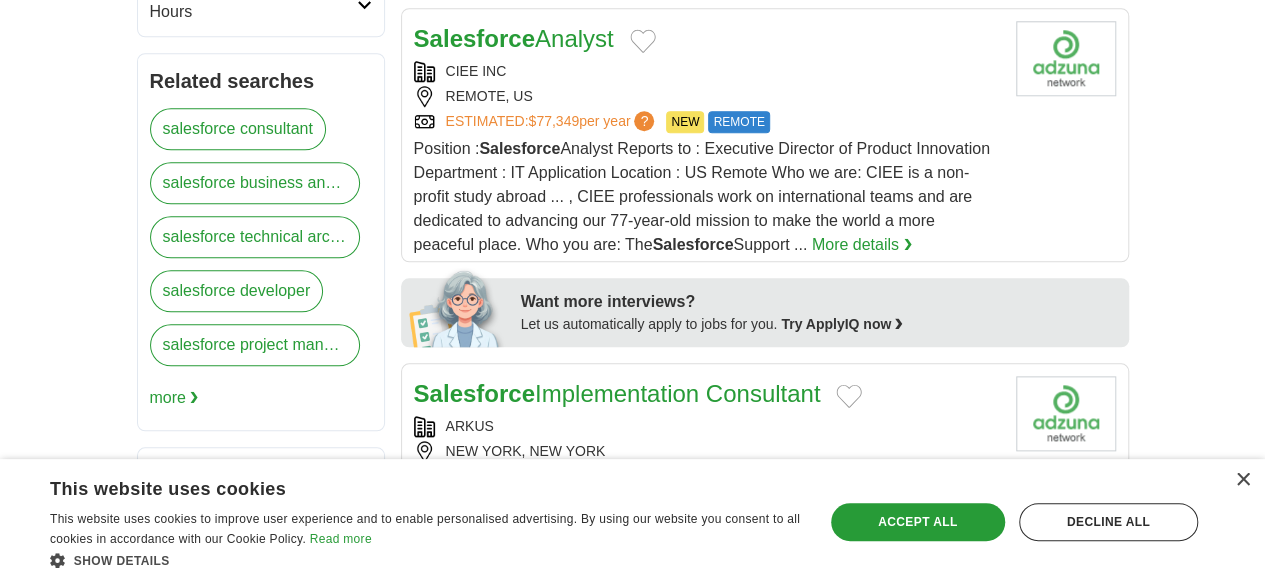 scroll, scrollTop: 960, scrollLeft: 0, axis: vertical 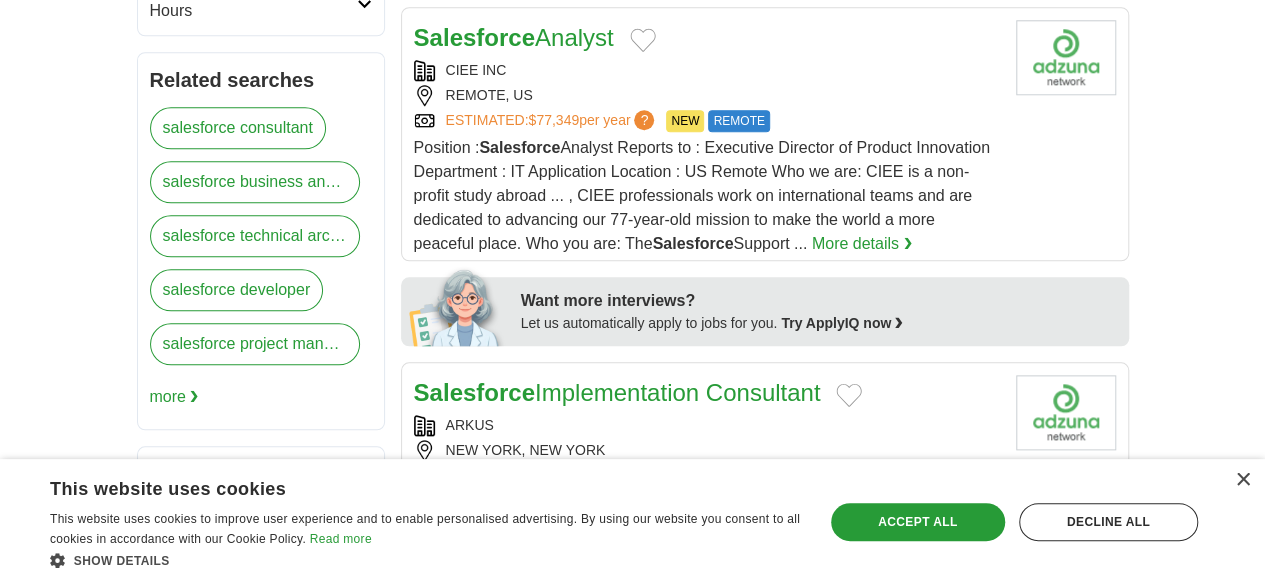 click on "ARKUS" at bounding box center (707, 425) 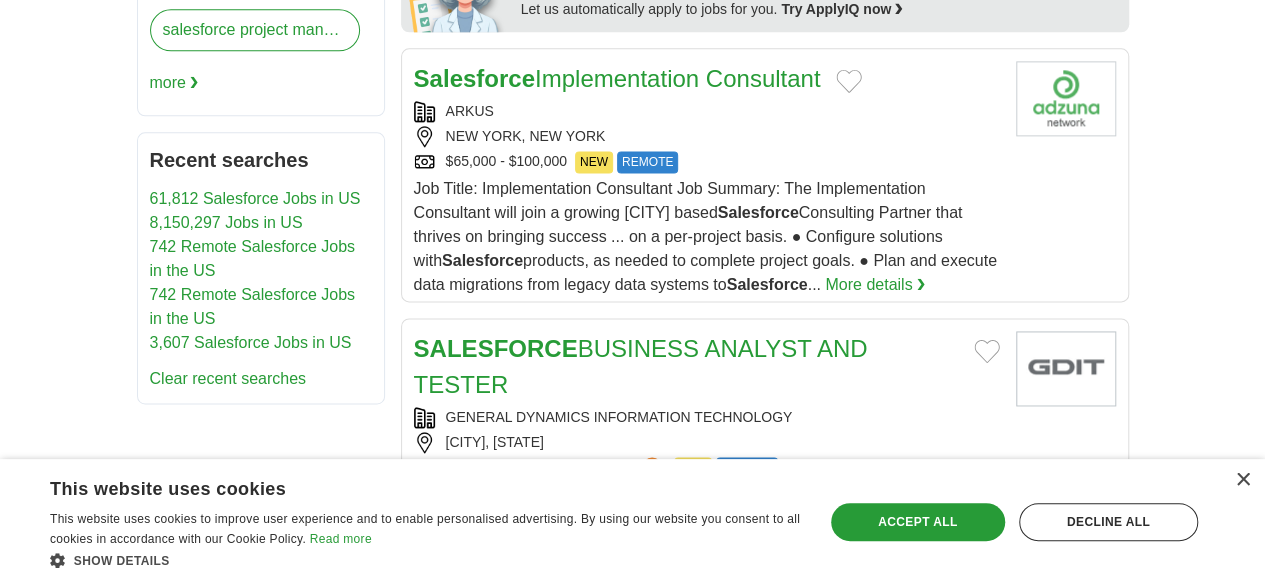 scroll, scrollTop: 1239, scrollLeft: 0, axis: vertical 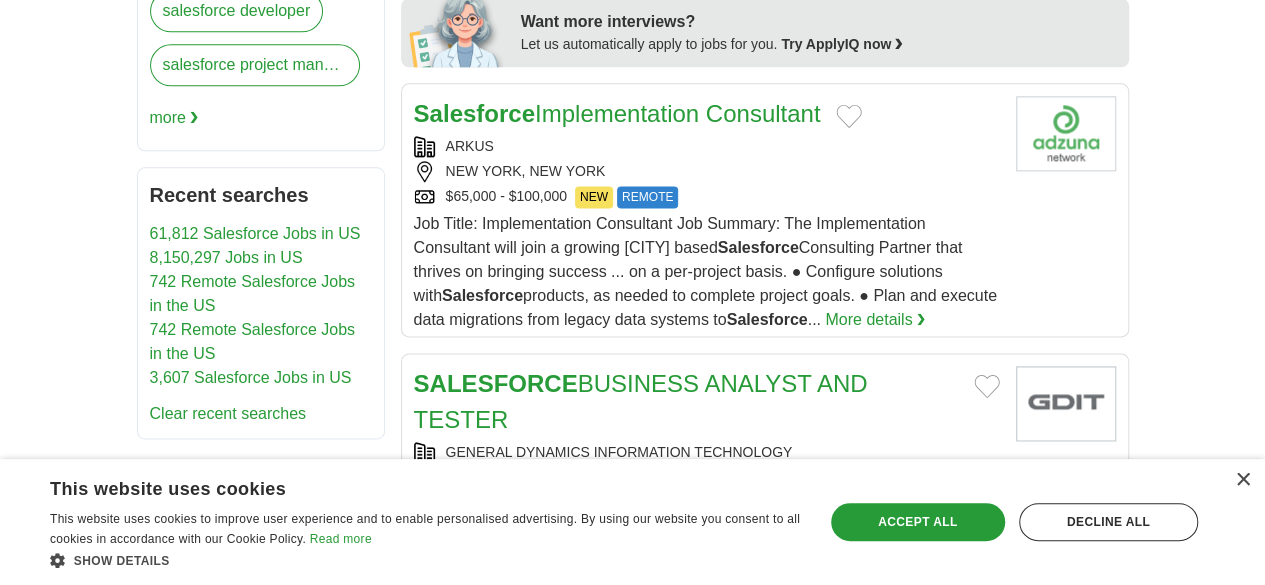 click on "FAIRFAX, VIRGINIA, 22037" at bounding box center [707, 477] 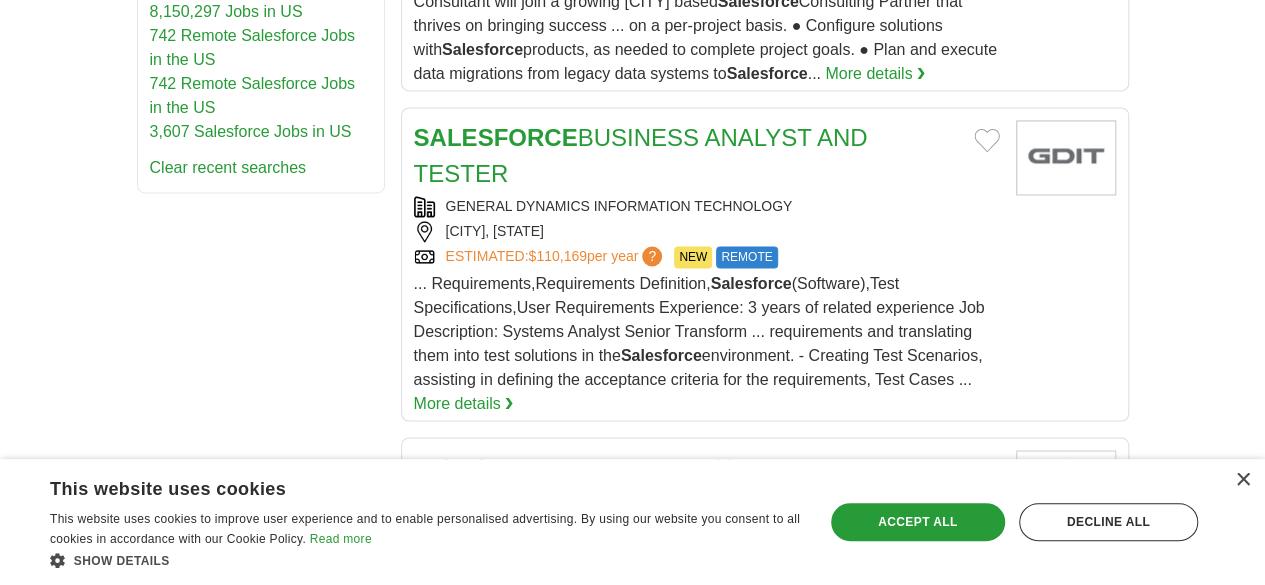 scroll, scrollTop: 1441, scrollLeft: 0, axis: vertical 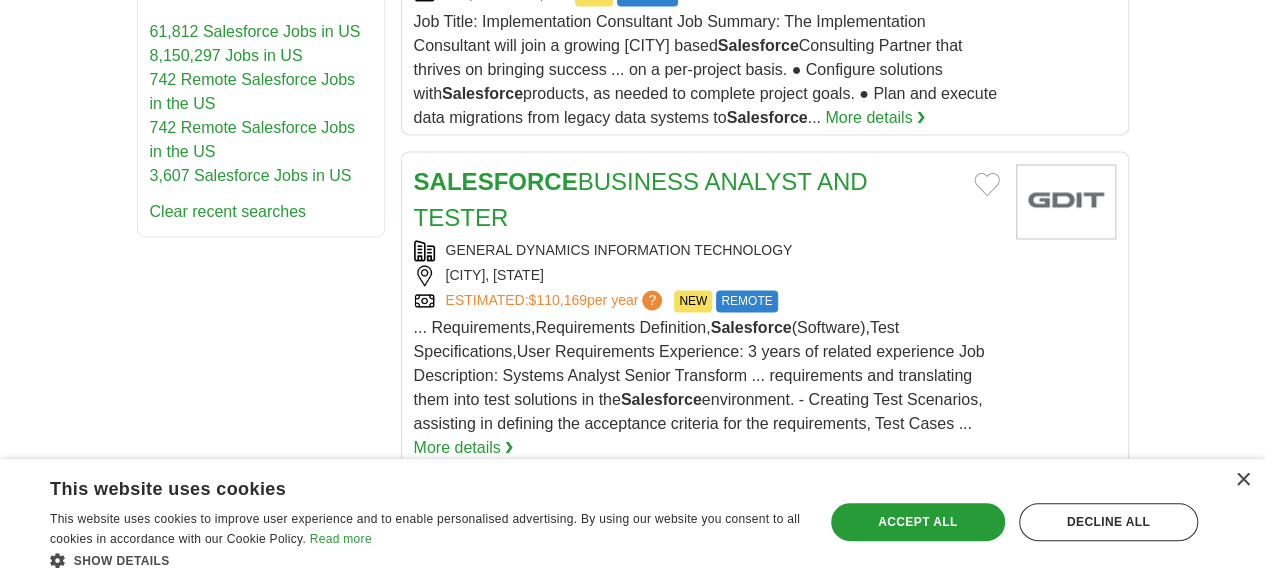 click on "Salesforce  Data Cloud SA" at bounding box center [707, 512] 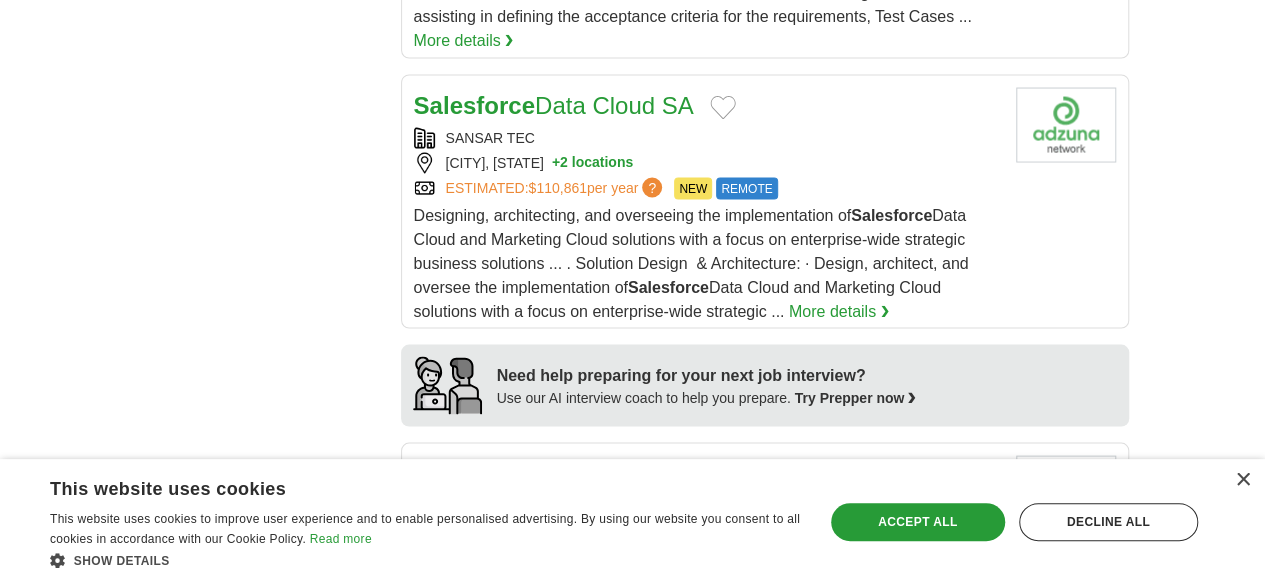 scroll, scrollTop: 1849, scrollLeft: 0, axis: vertical 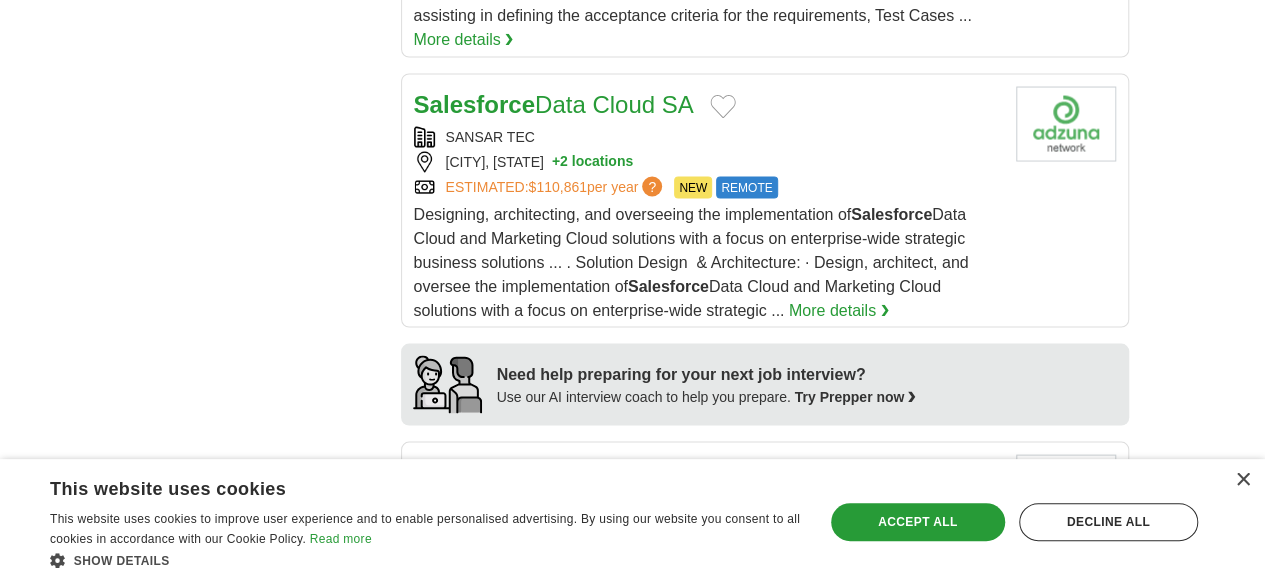 click on "CORPORATE ONE FCU" at bounding box center (707, 504) 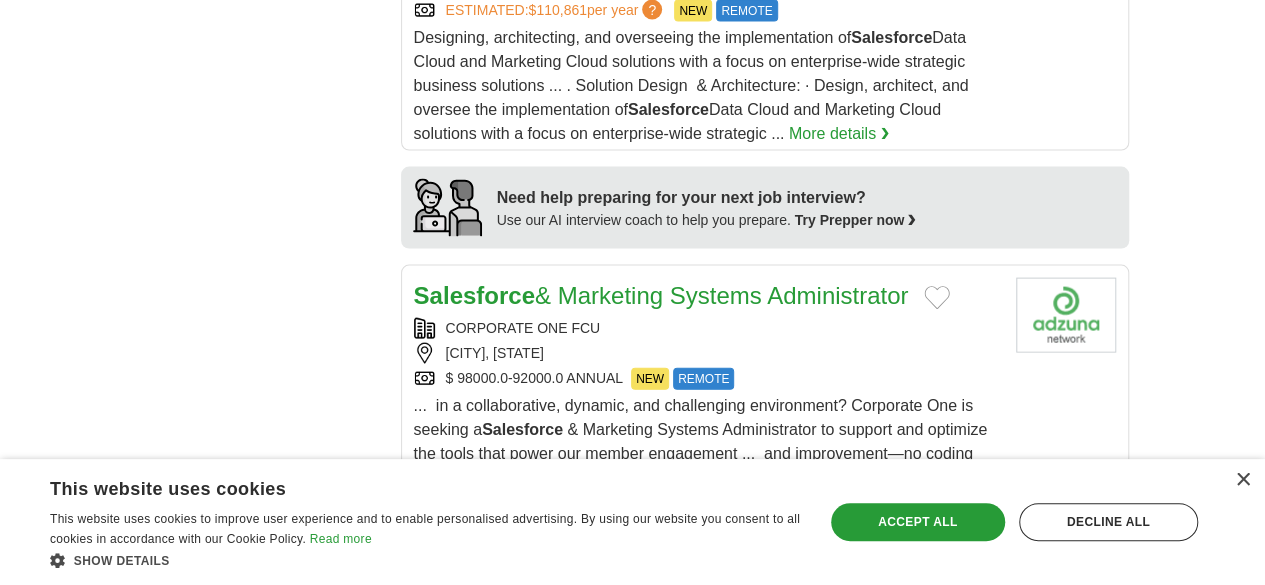 scroll, scrollTop: 2135, scrollLeft: 0, axis: vertical 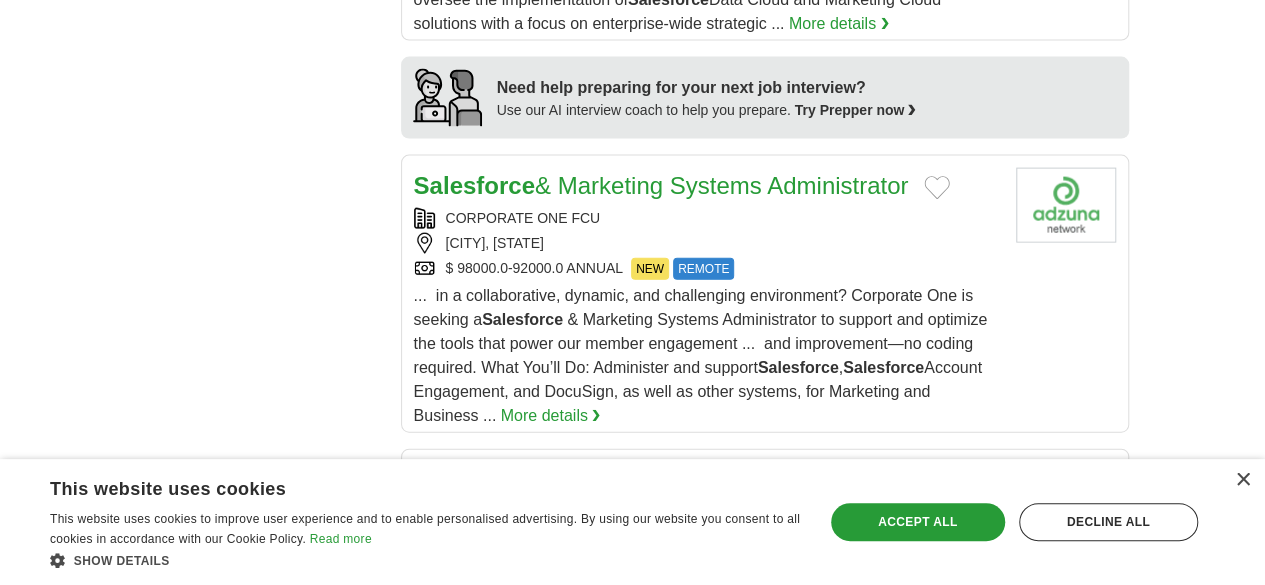 click on "SANDLER TRAVIS 38 ROSENBERG PA" at bounding box center [707, 548] 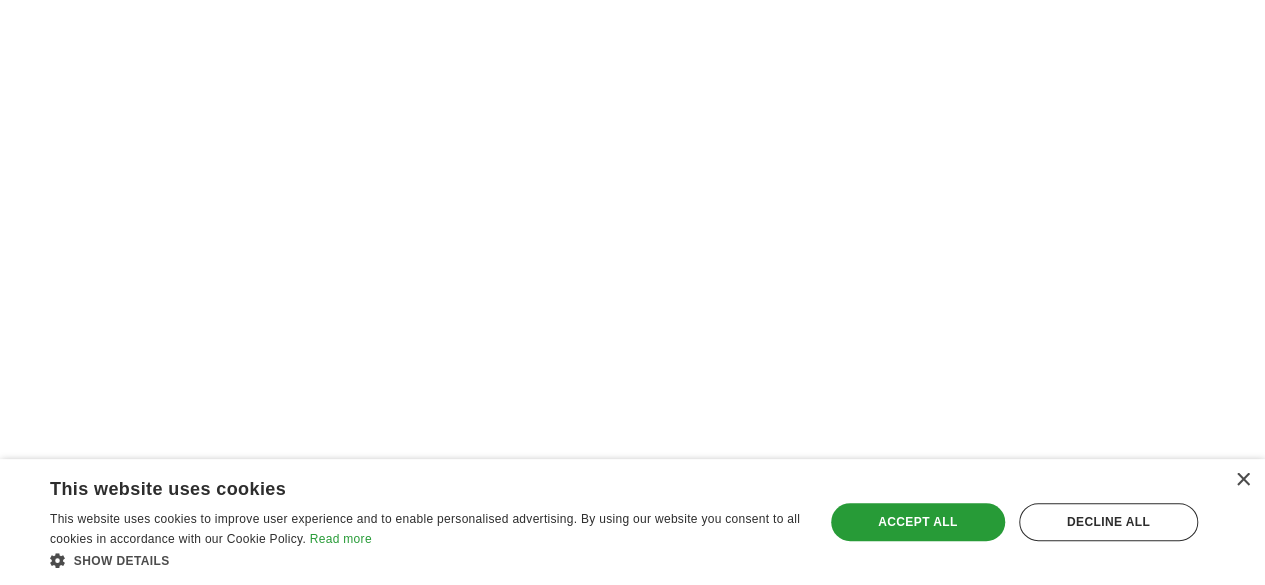 scroll, scrollTop: 3565, scrollLeft: 0, axis: vertical 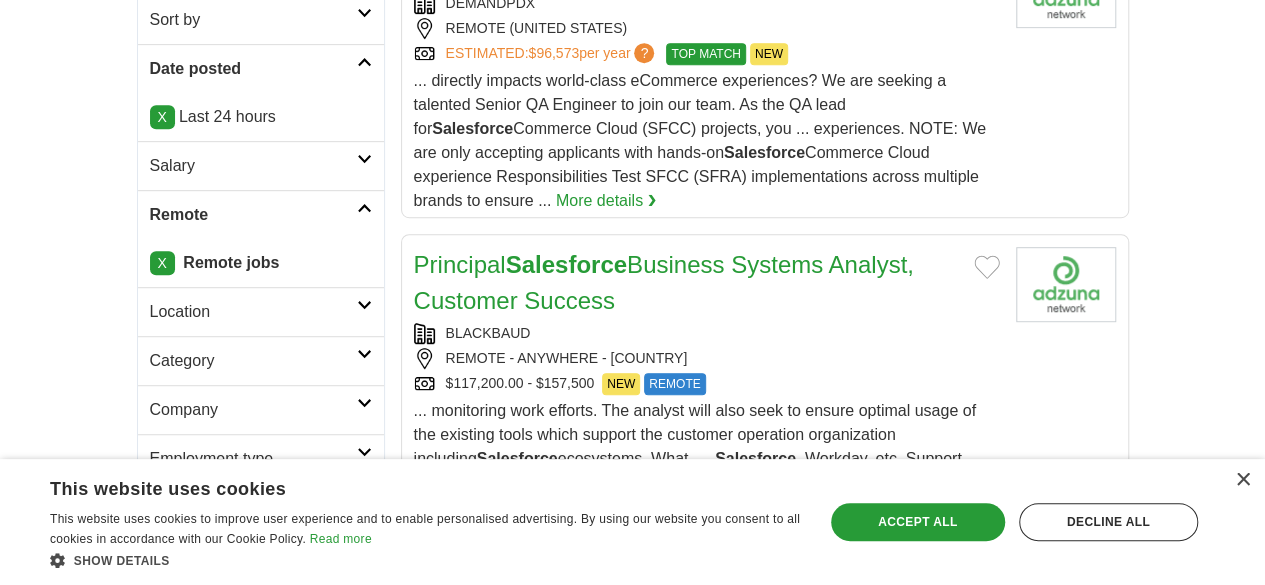 click on "REMOTE - ANYWHERE - USA" at bounding box center (707, 358) 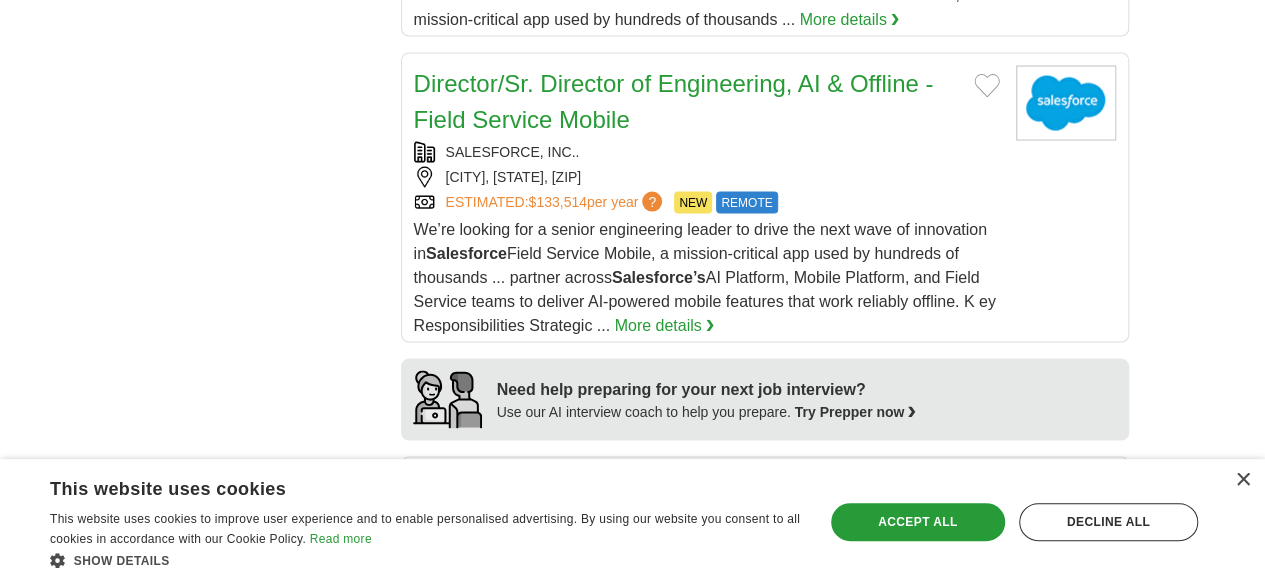 scroll, scrollTop: 1946, scrollLeft: 0, axis: vertical 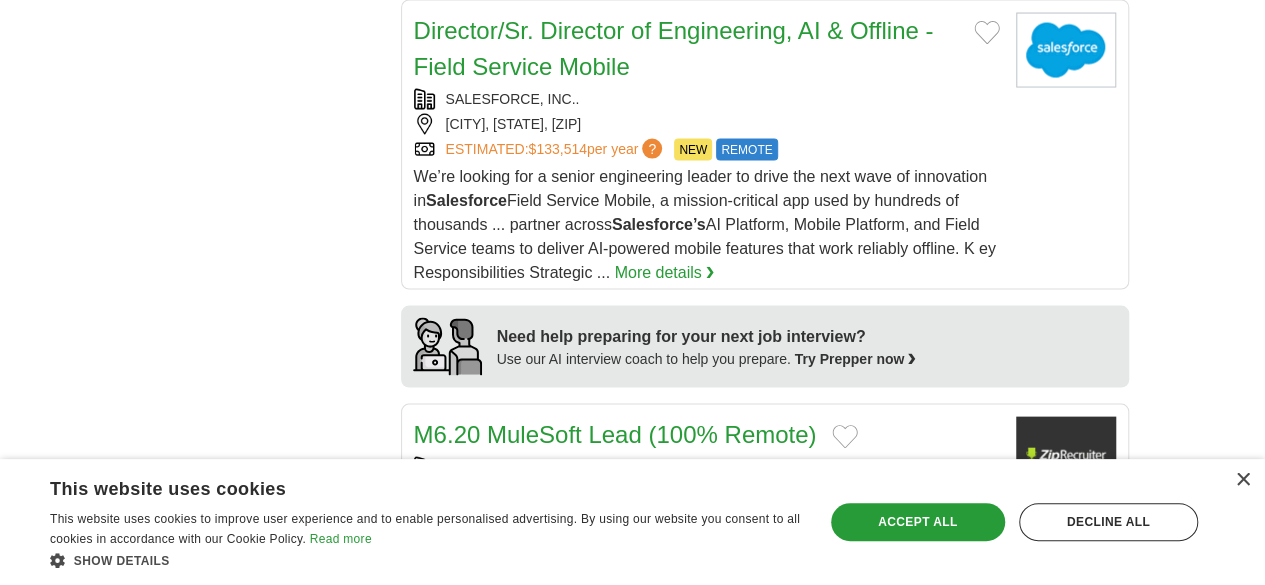 click on "ESTIMATED:
$111,692
per year
?
NEW REMOTE" at bounding box center [707, 518] 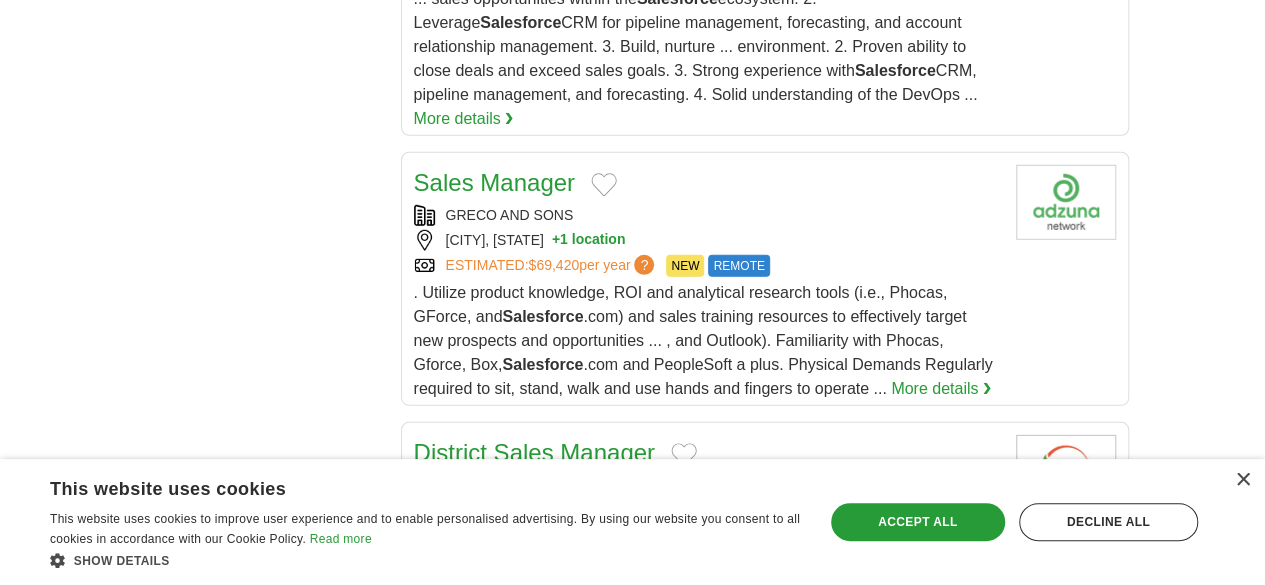 scroll, scrollTop: 2818, scrollLeft: 0, axis: vertical 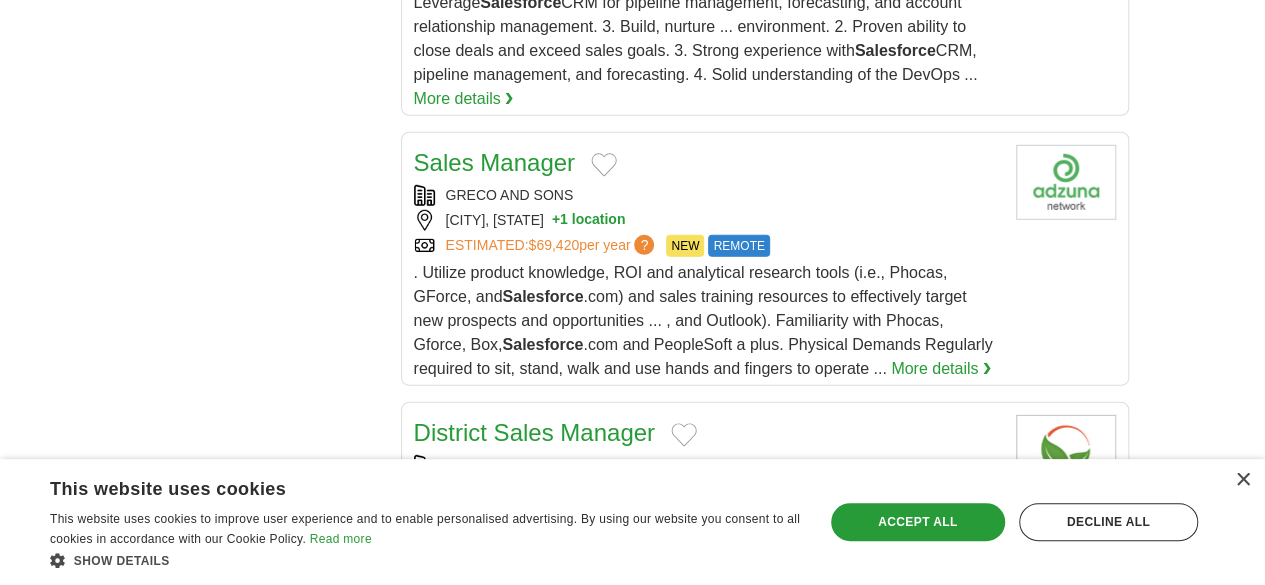 click on "❮ previous
1
2
3
4
5
6
7
...                     next ❯" at bounding box center [765, 954] 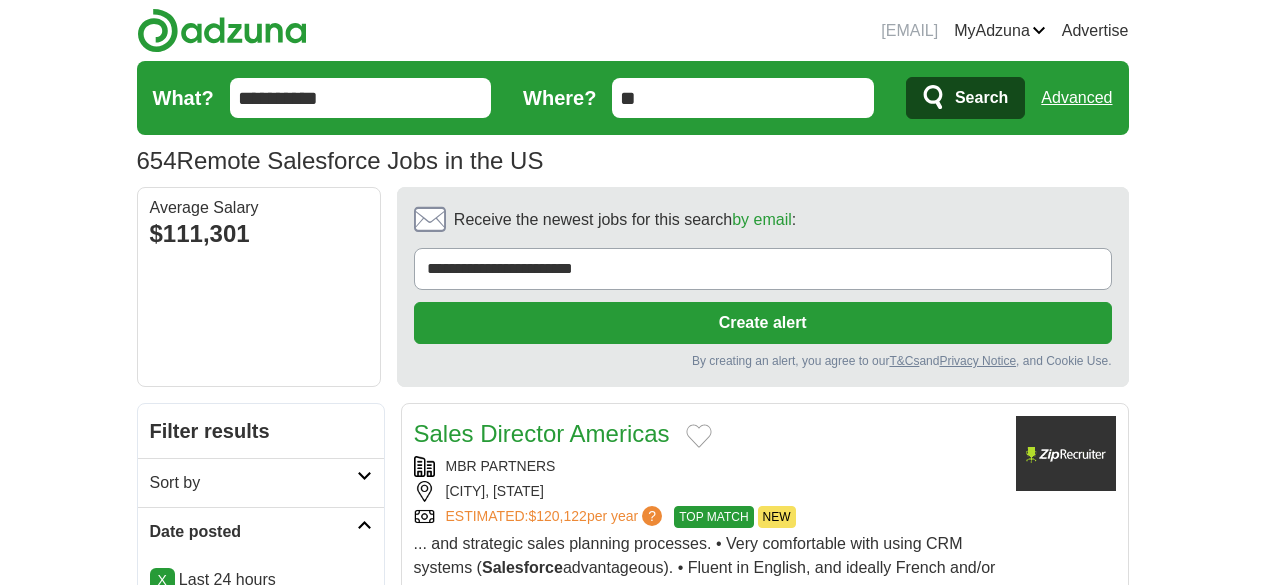 scroll, scrollTop: 0, scrollLeft: 0, axis: both 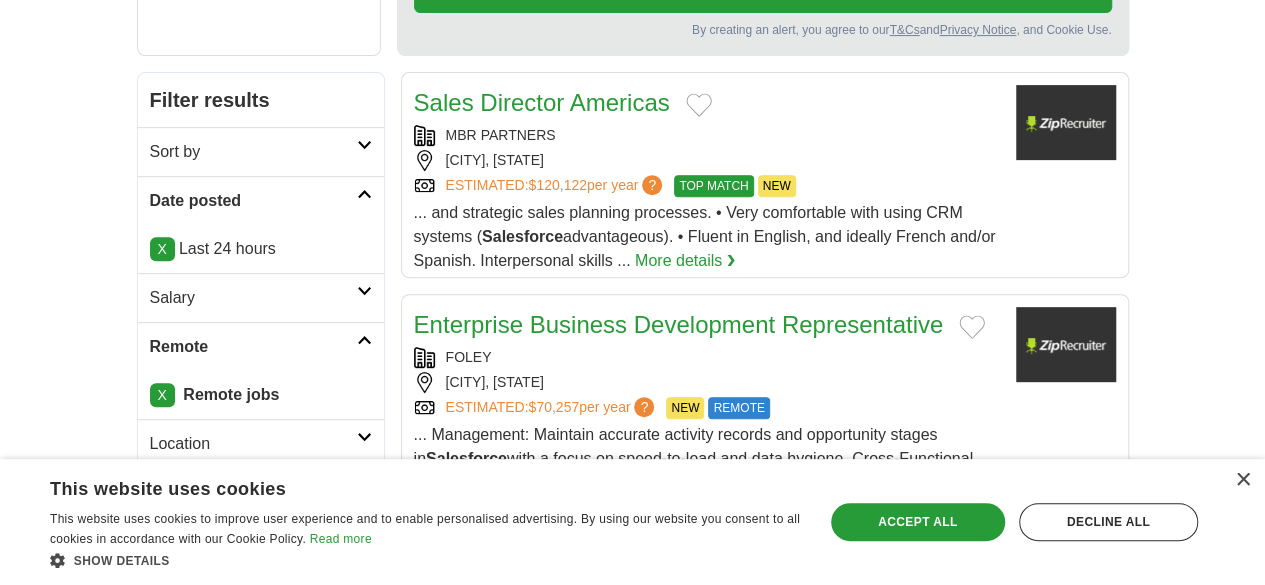 click on "Date posted" at bounding box center (253, 201) 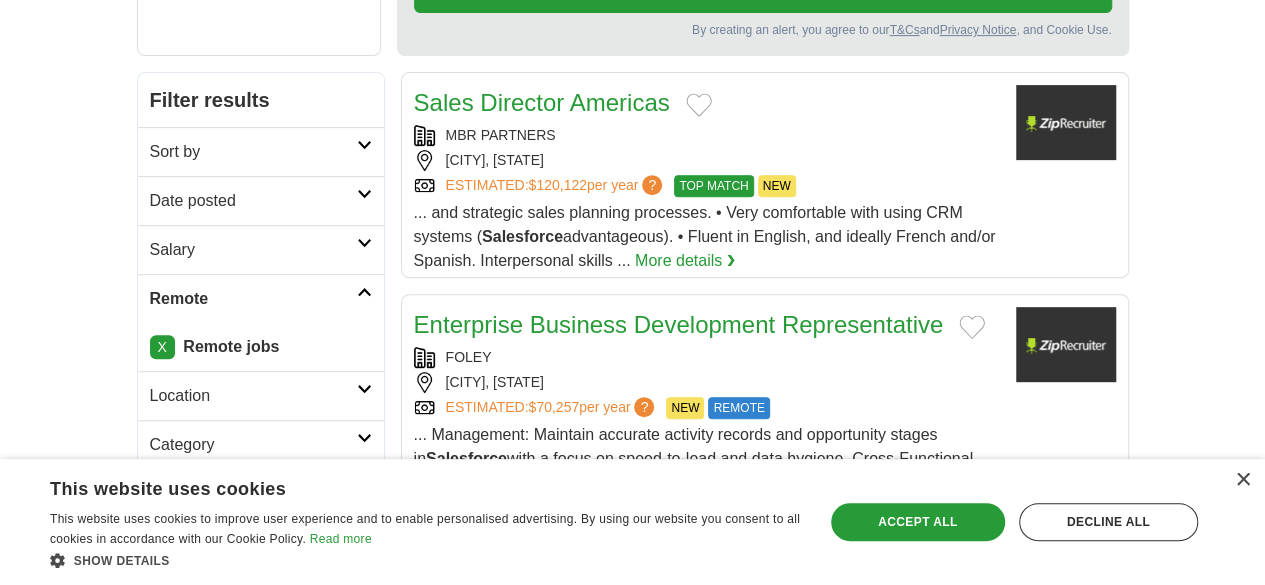 scroll, scrollTop: 0, scrollLeft: 0, axis: both 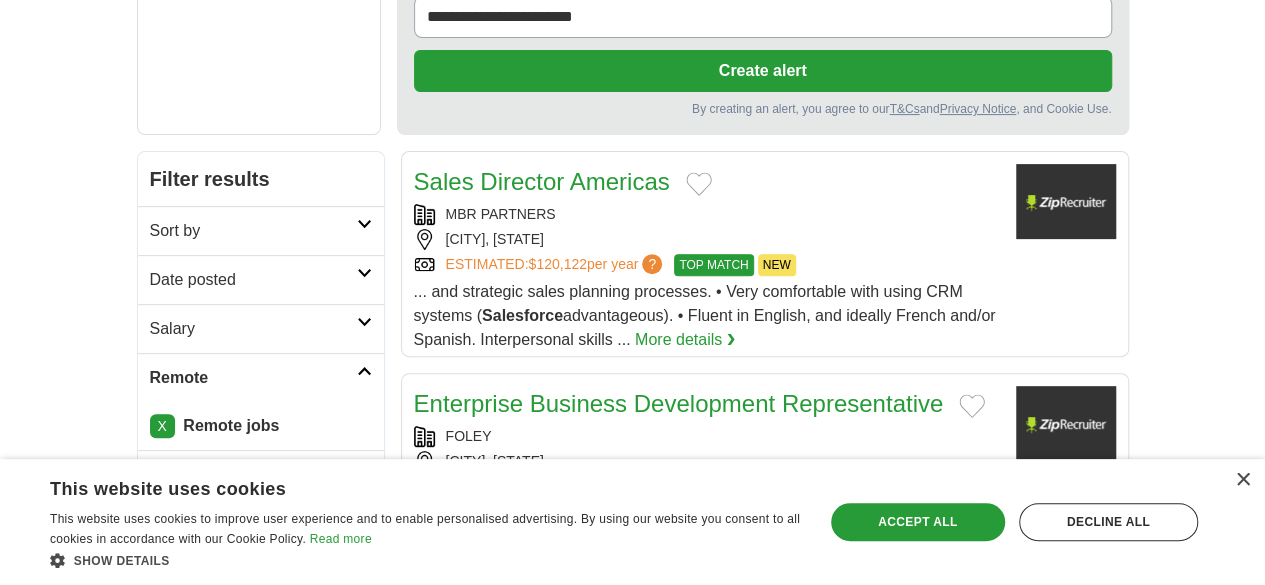 click on "Date posted" at bounding box center (253, 280) 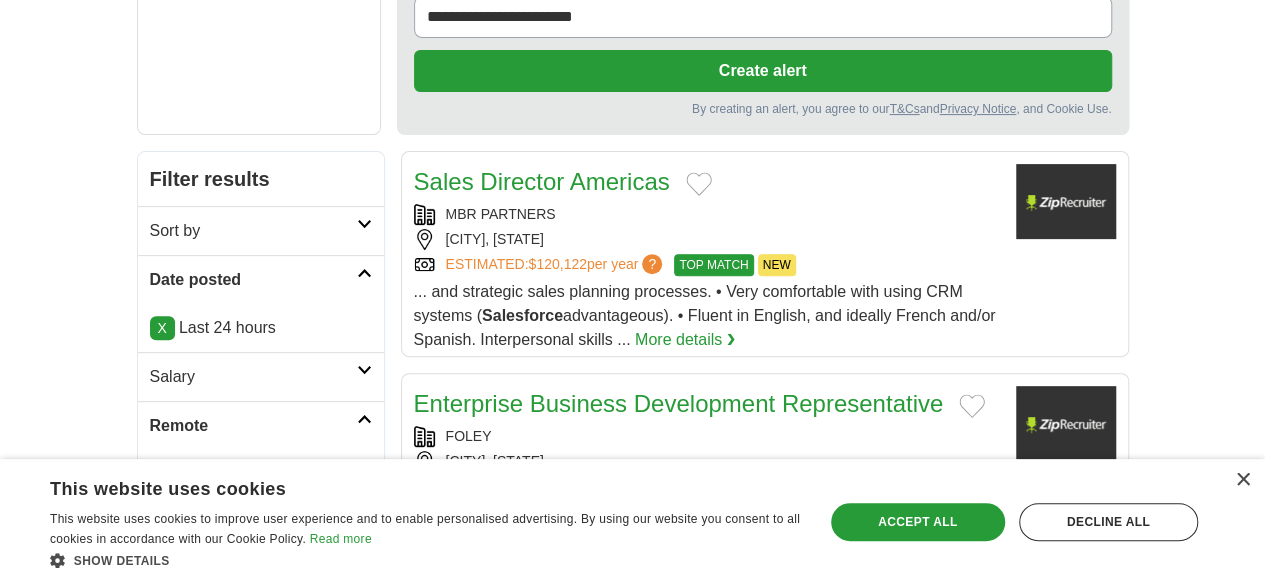click on "X" at bounding box center [162, 328] 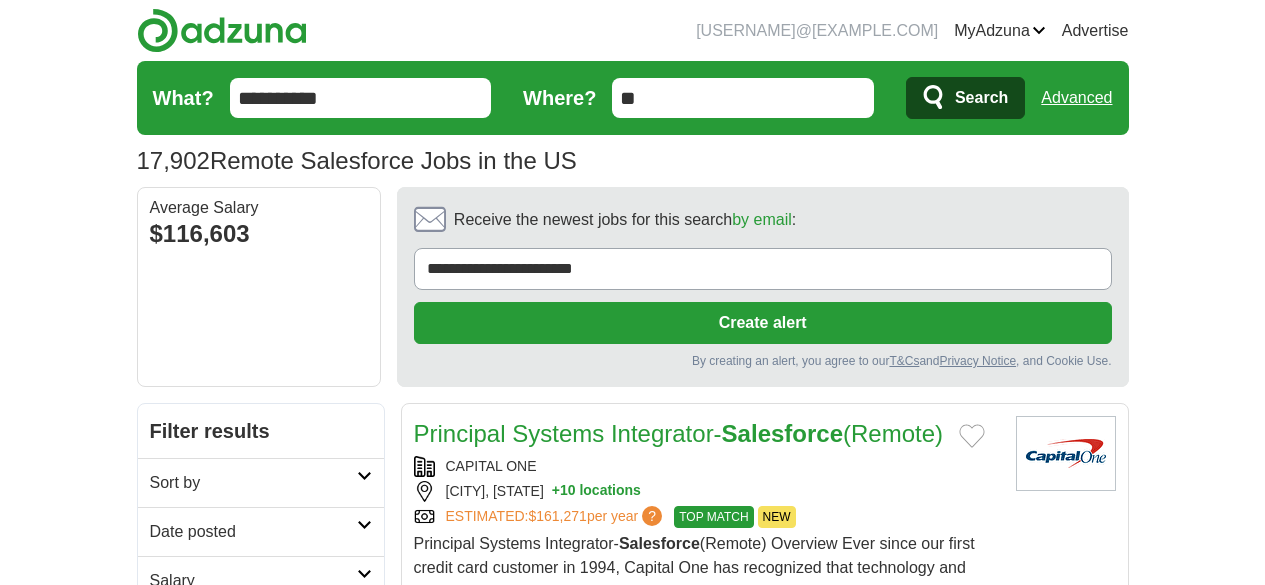 scroll, scrollTop: 69, scrollLeft: 0, axis: vertical 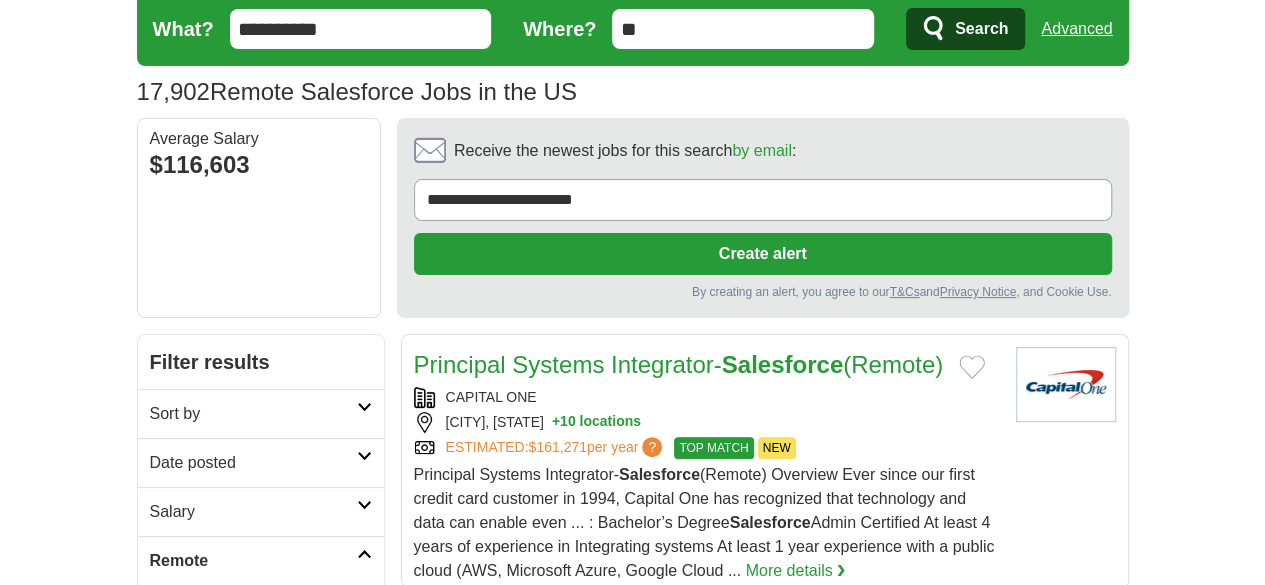 click on "Date posted" at bounding box center [261, 462] 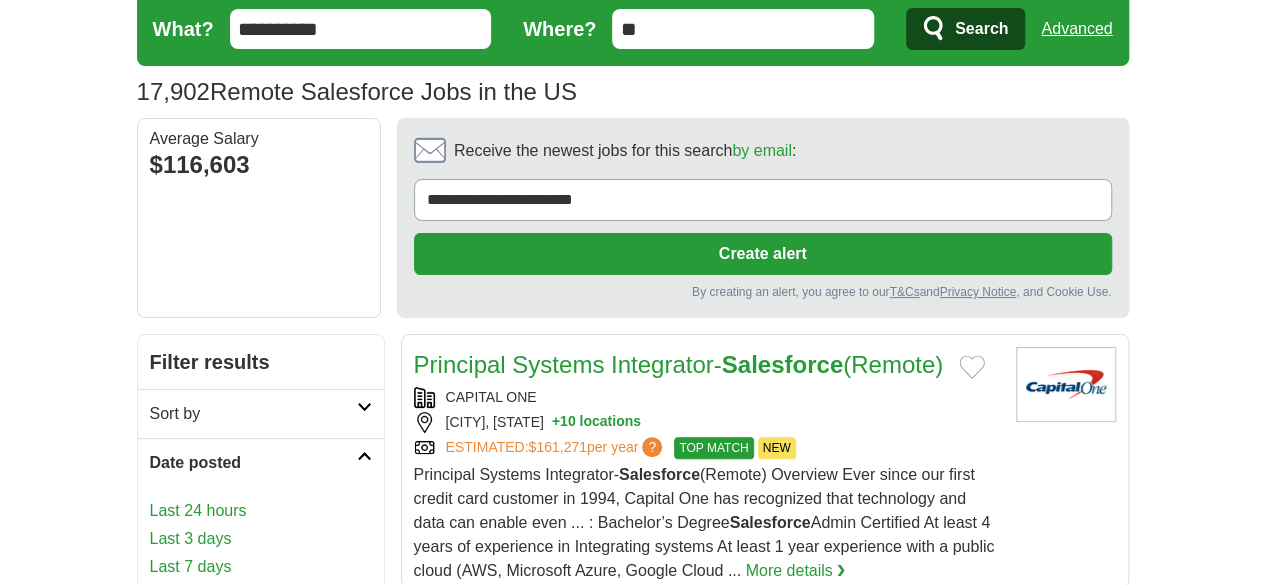 click on "Last 3 days" at bounding box center [261, 539] 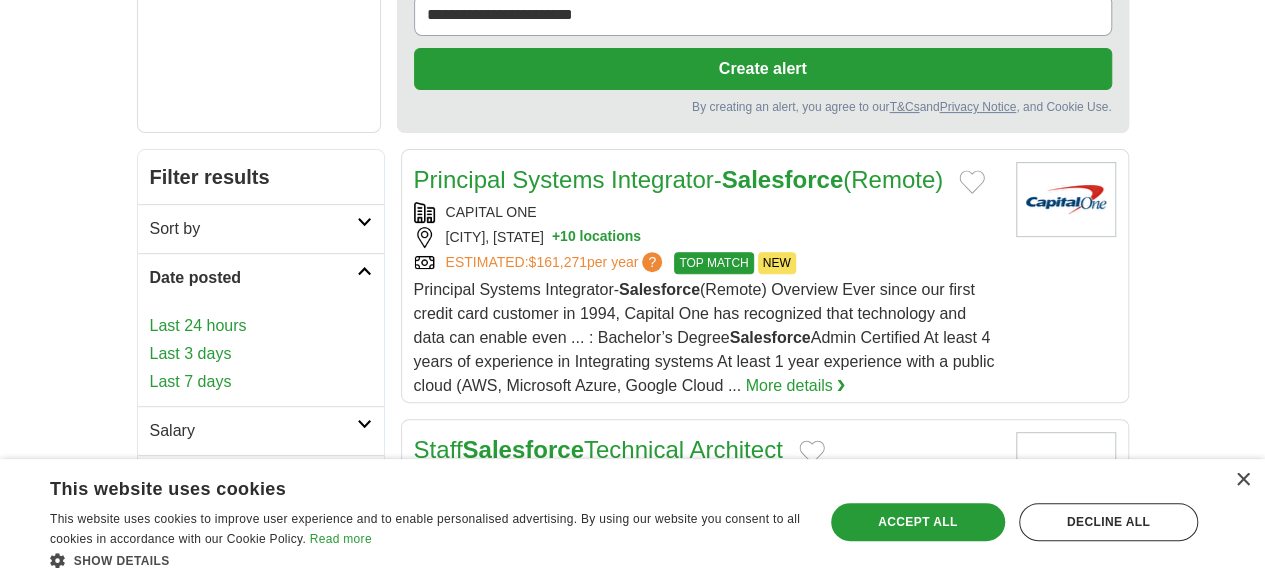 scroll, scrollTop: 256, scrollLeft: 0, axis: vertical 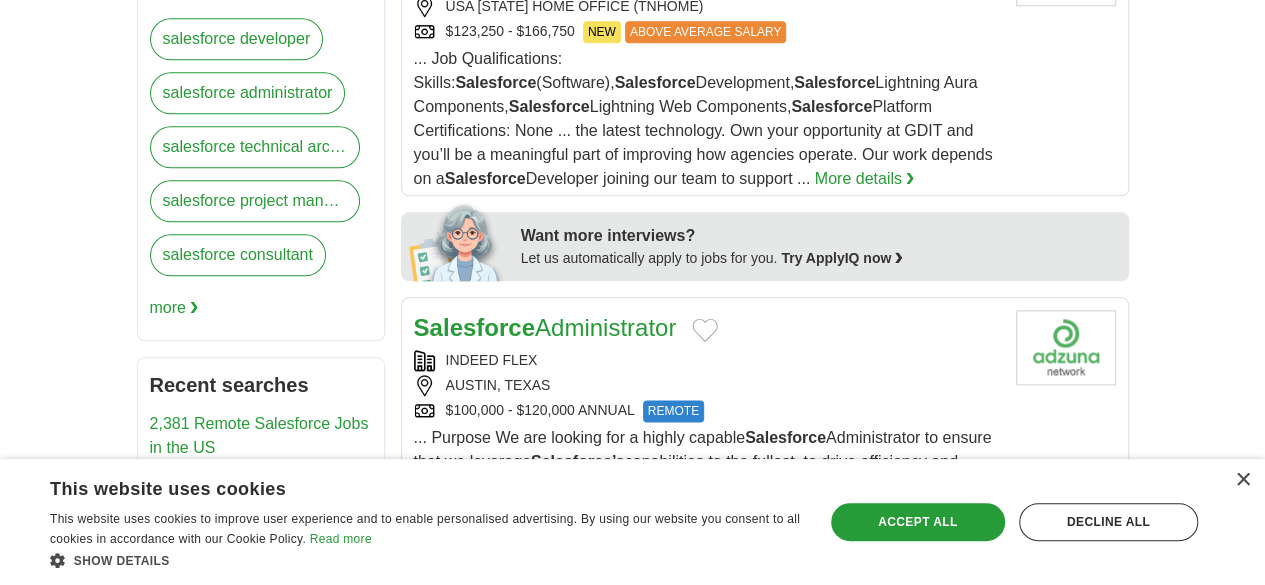 click on "INDEED FLEX" at bounding box center [707, 360] 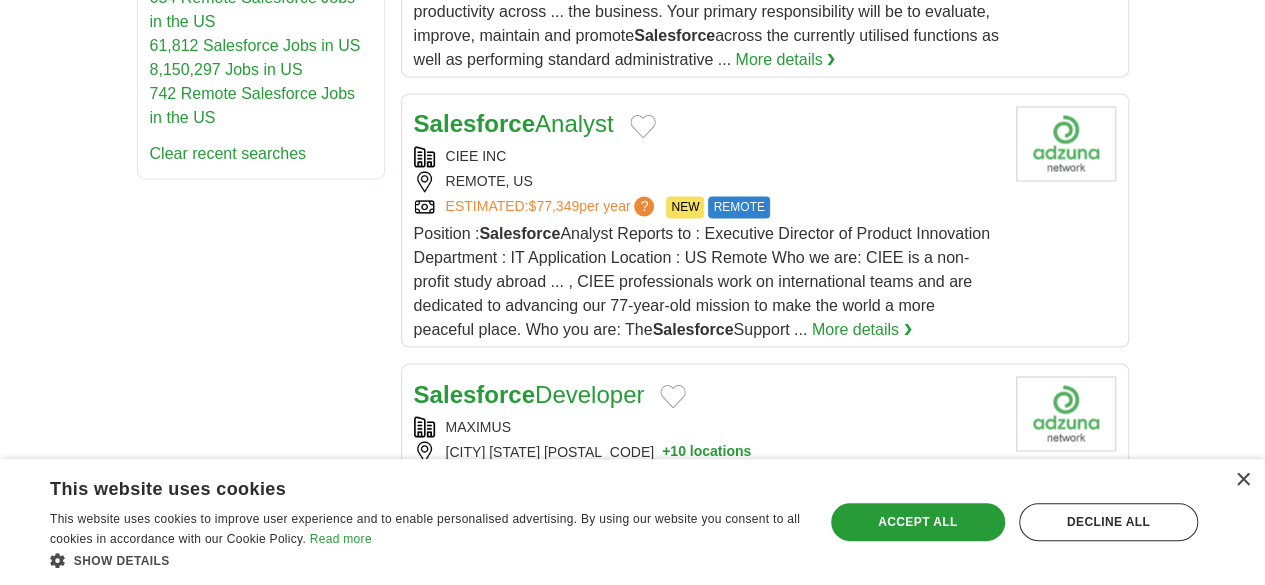 scroll, scrollTop: 1520, scrollLeft: 0, axis: vertical 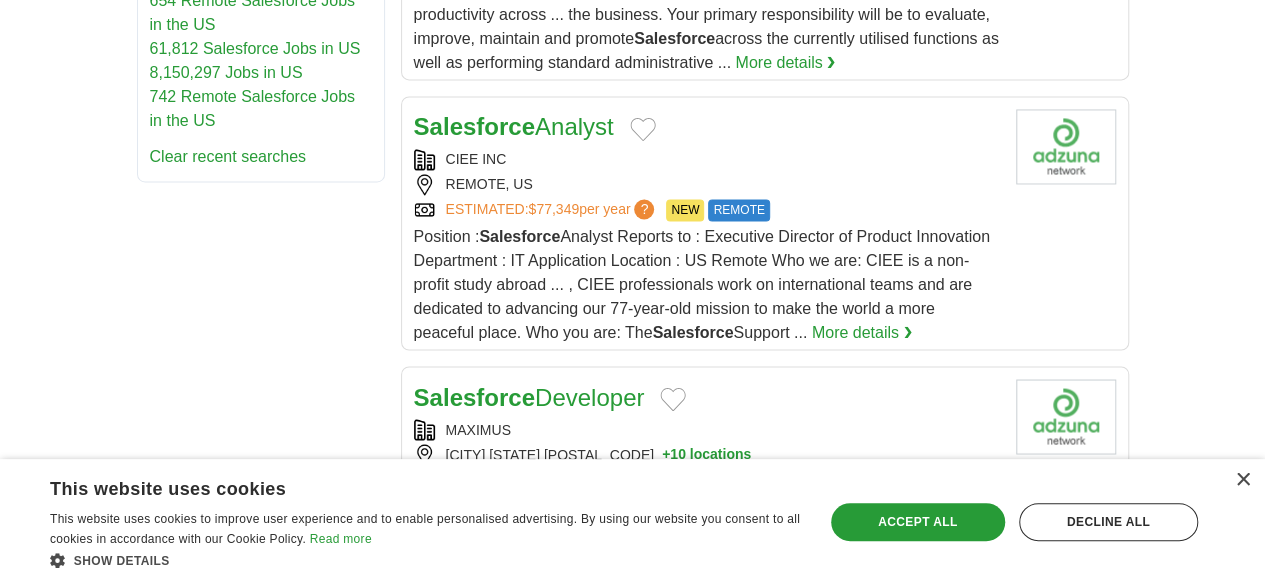 click on "MAXIMUS" at bounding box center [707, 429] 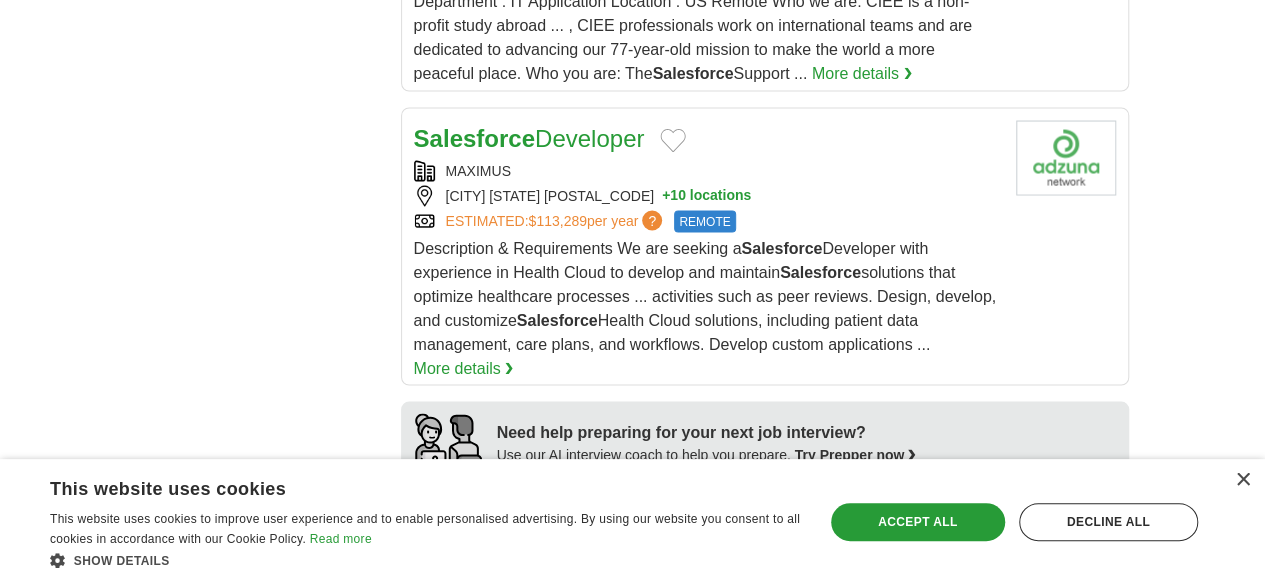 scroll, scrollTop: 1791, scrollLeft: 0, axis: vertical 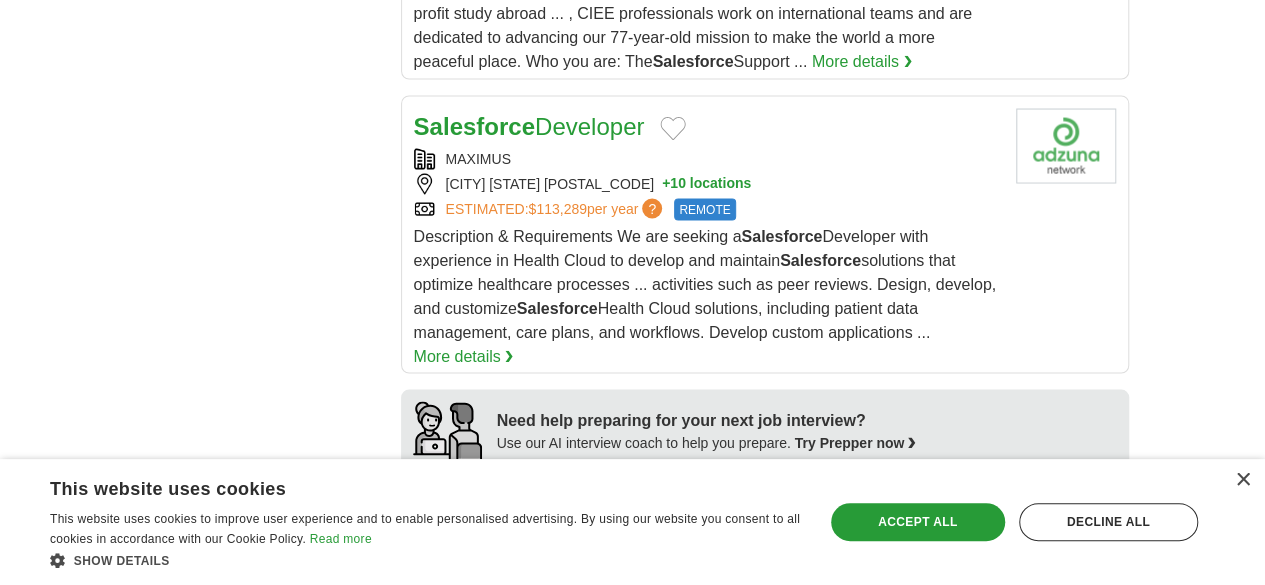 click on "[CITY], [STATE]" at bounding box center [707, 575] 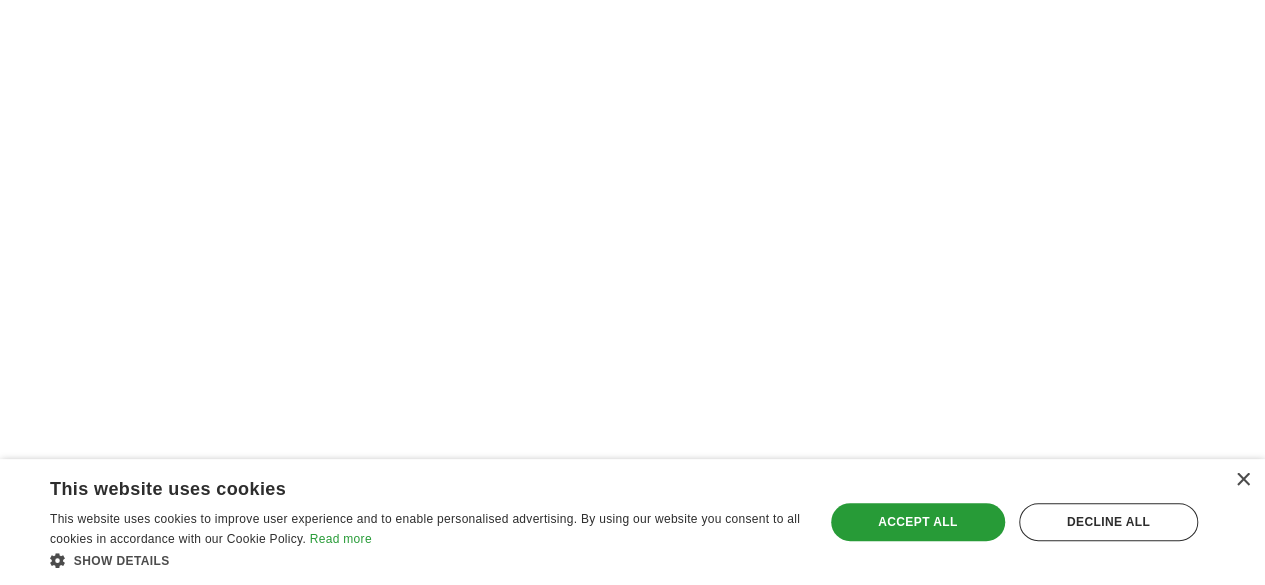 scroll, scrollTop: 3538, scrollLeft: 0, axis: vertical 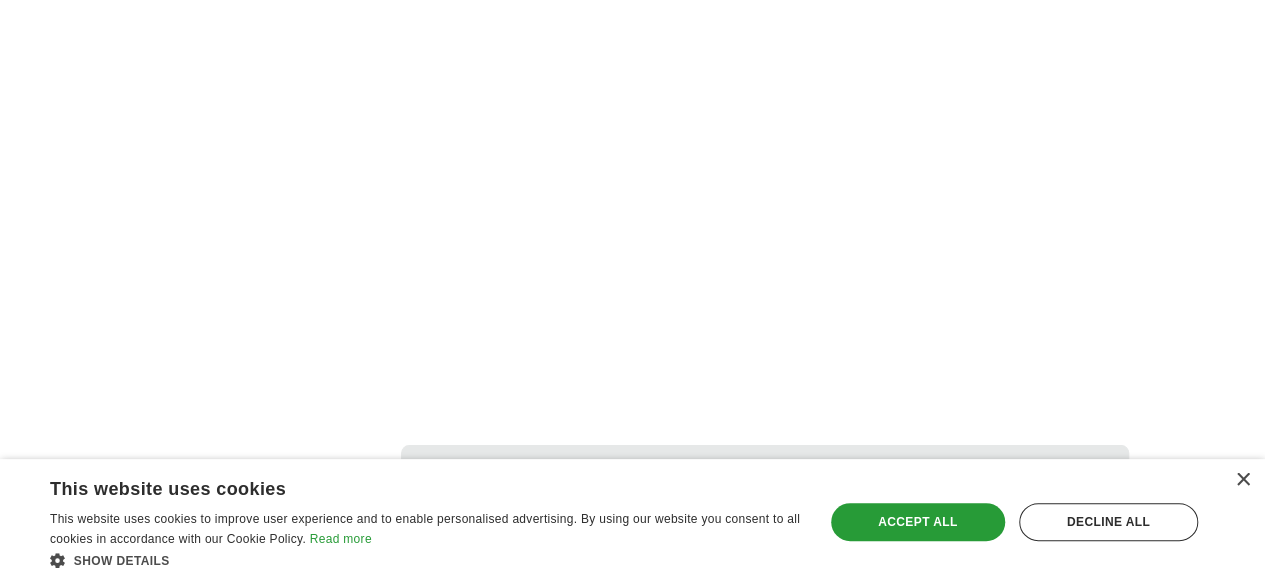 click on "2" at bounding box center [609, 711] 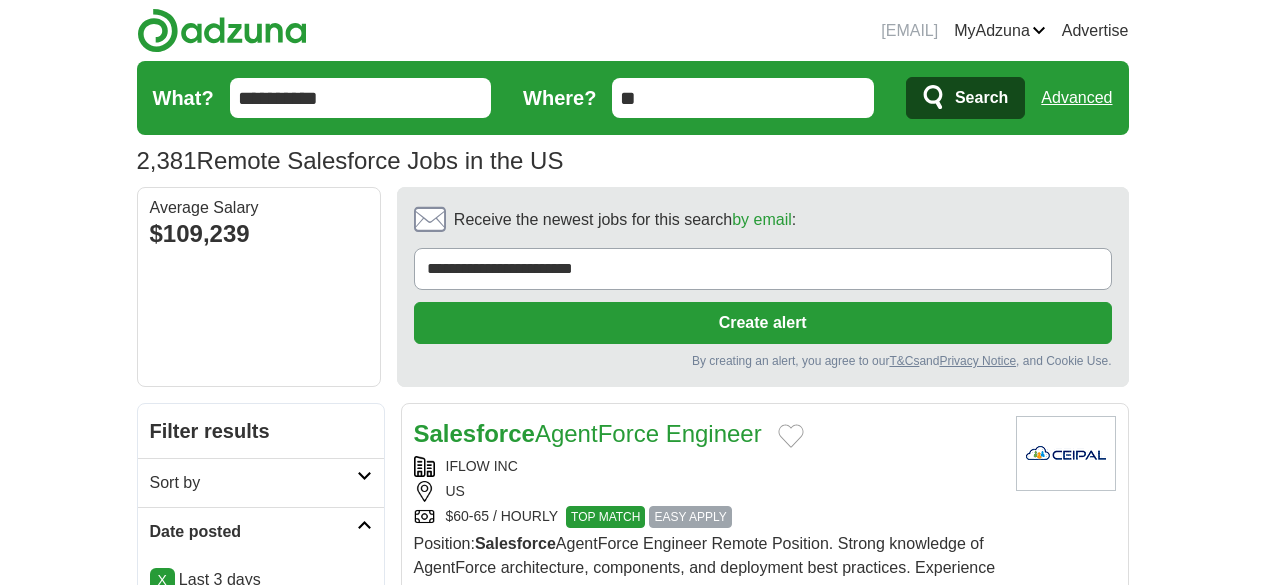 scroll, scrollTop: 0, scrollLeft: 0, axis: both 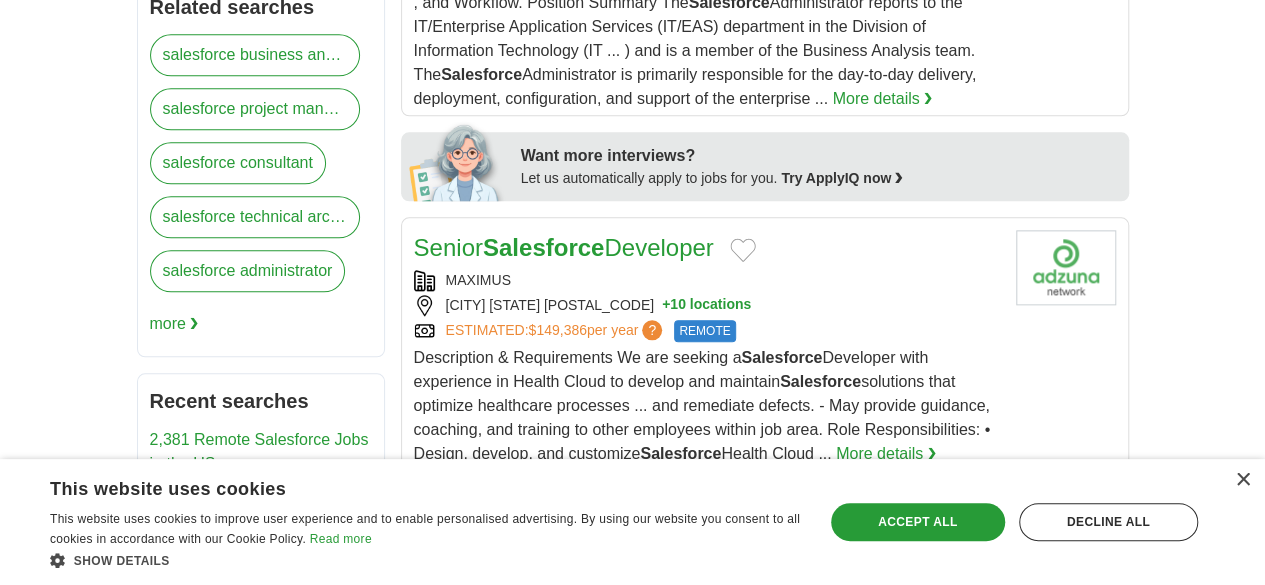 click on "[CITY] [STATE] [POSTAL_CODE]
+ 10
locations" at bounding box center [707, 305] 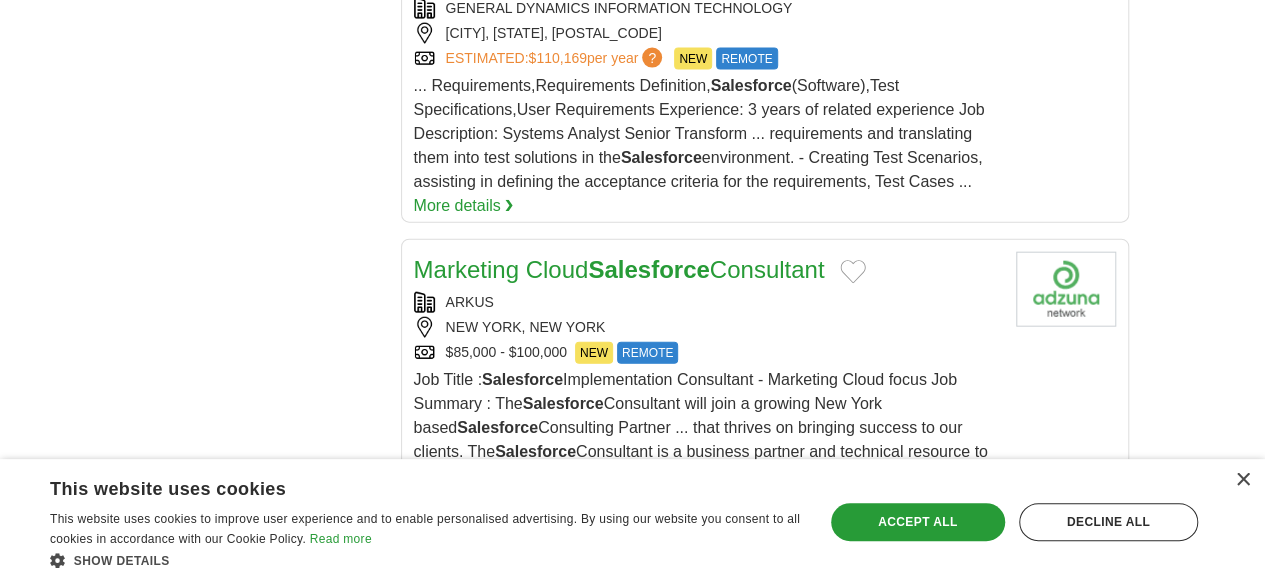 scroll, scrollTop: 2274, scrollLeft: 0, axis: vertical 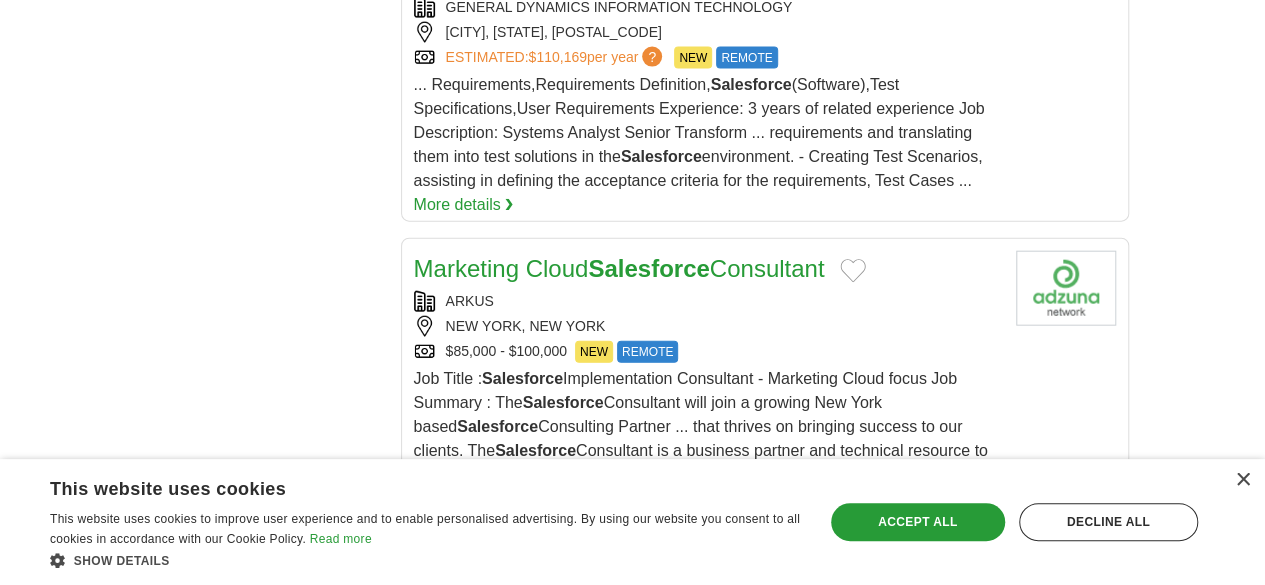 click on "[CITY], [STATE]
+ 2
locations" at bounding box center (707, 596) 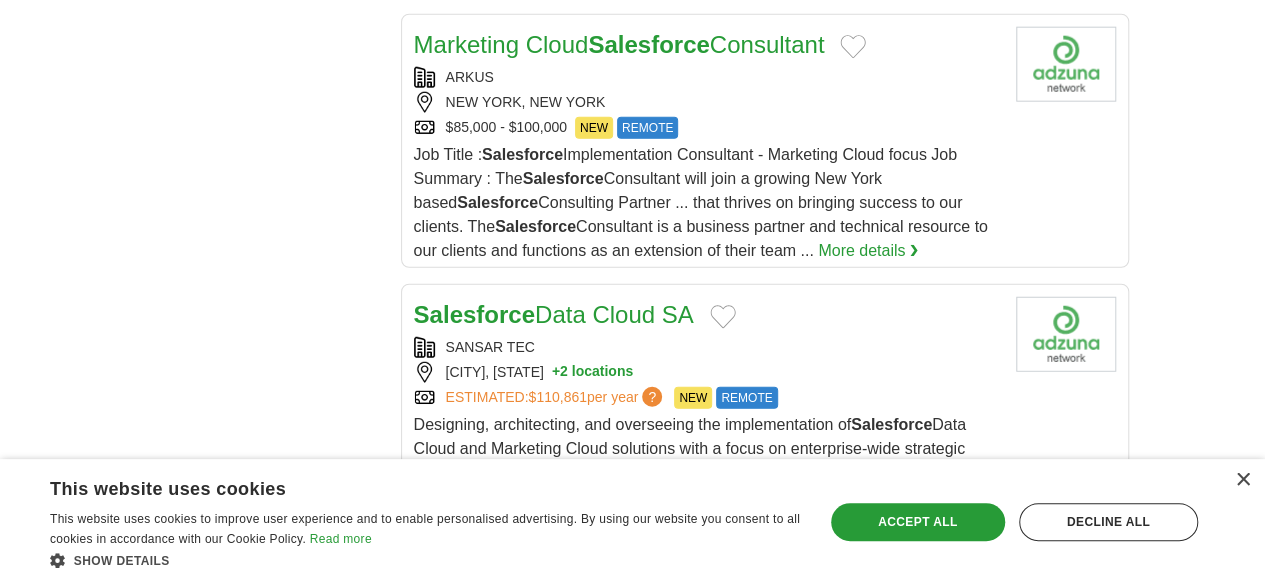 scroll, scrollTop: 2499, scrollLeft: 0, axis: vertical 